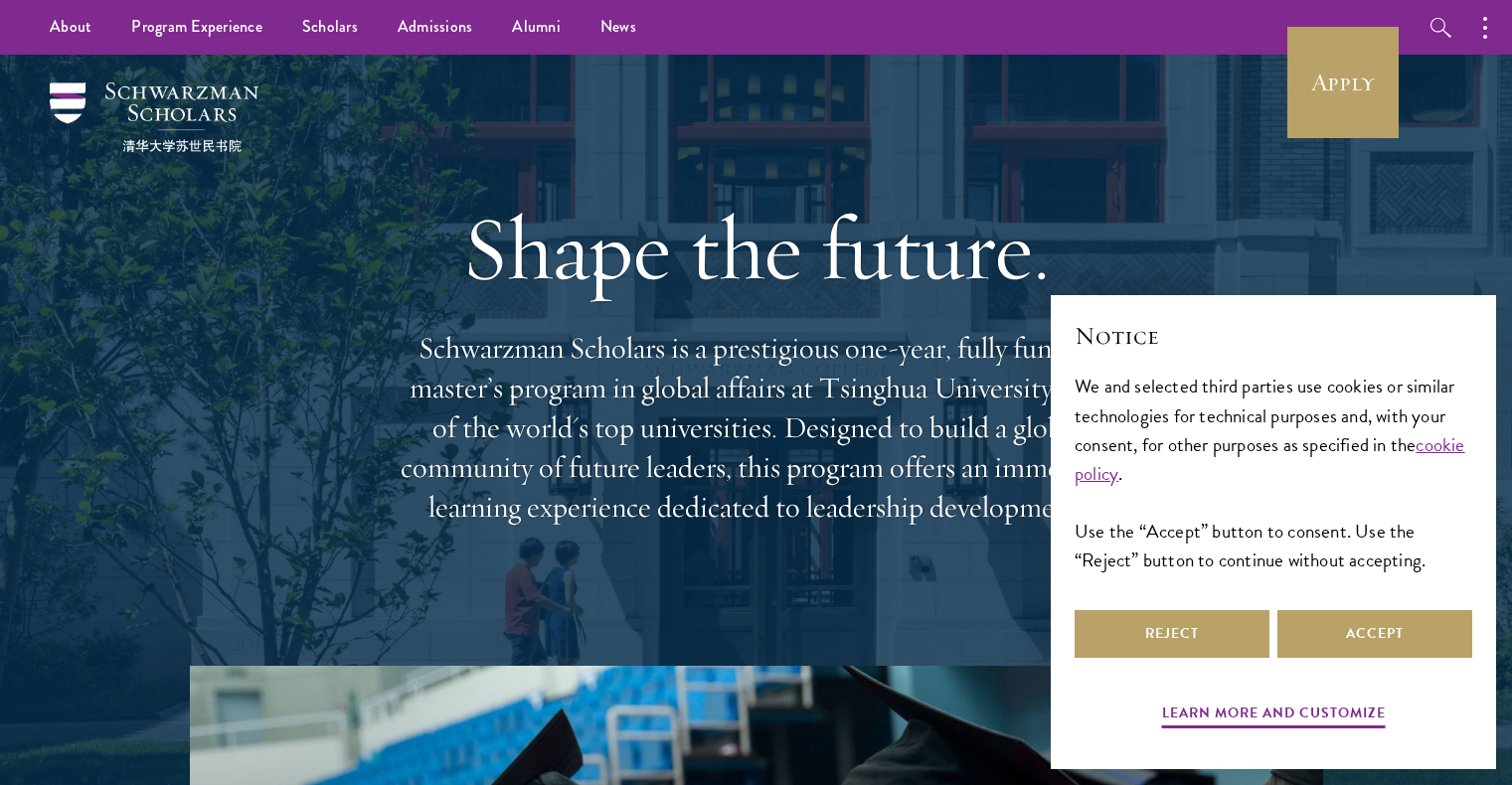scroll, scrollTop: 0, scrollLeft: 0, axis: both 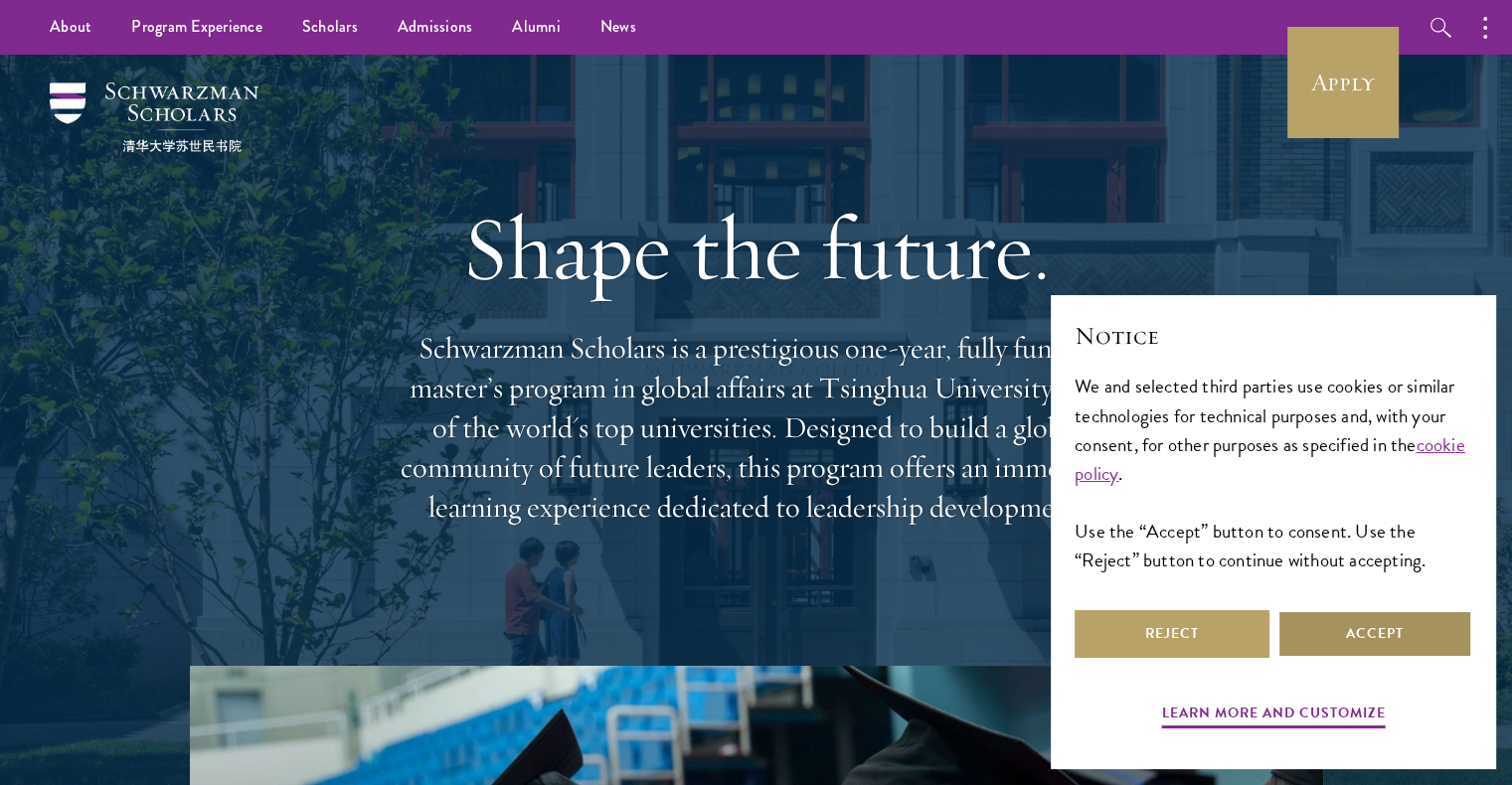 click on "Accept" at bounding box center [1375, 634] 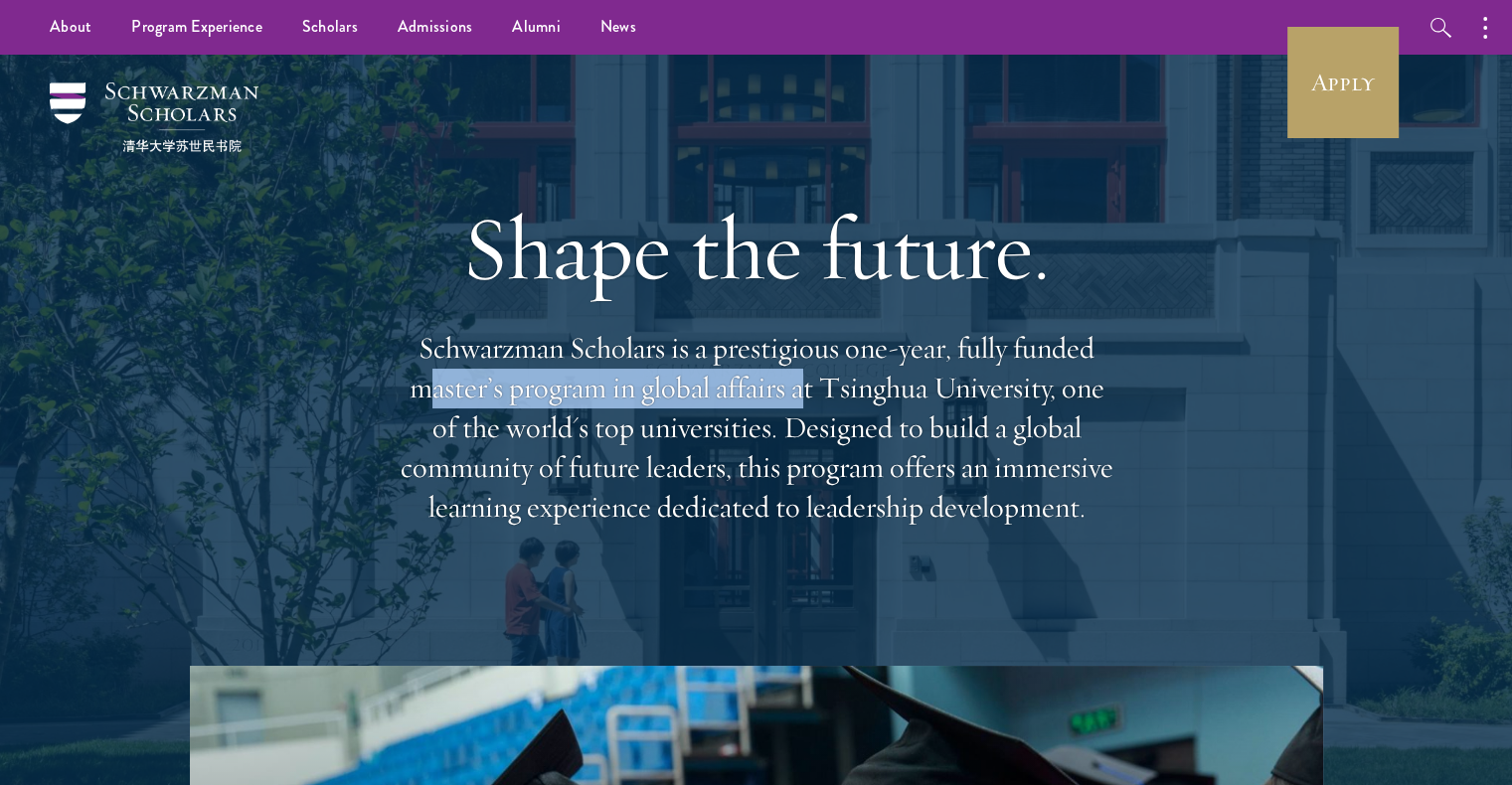 drag, startPoint x: 427, startPoint y: 382, endPoint x: 805, endPoint y: 375, distance: 378.06481 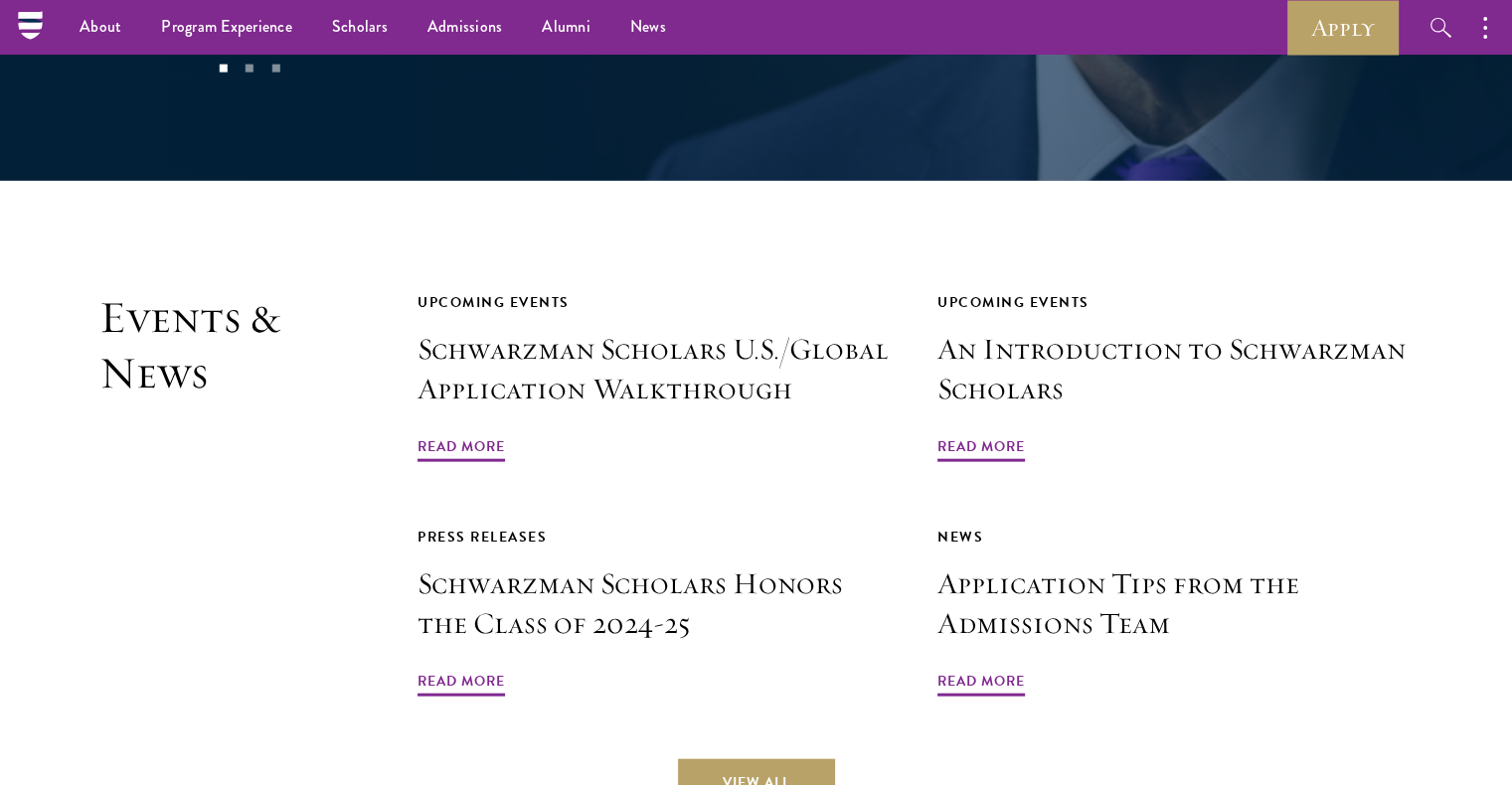 scroll, scrollTop: 4461, scrollLeft: 0, axis: vertical 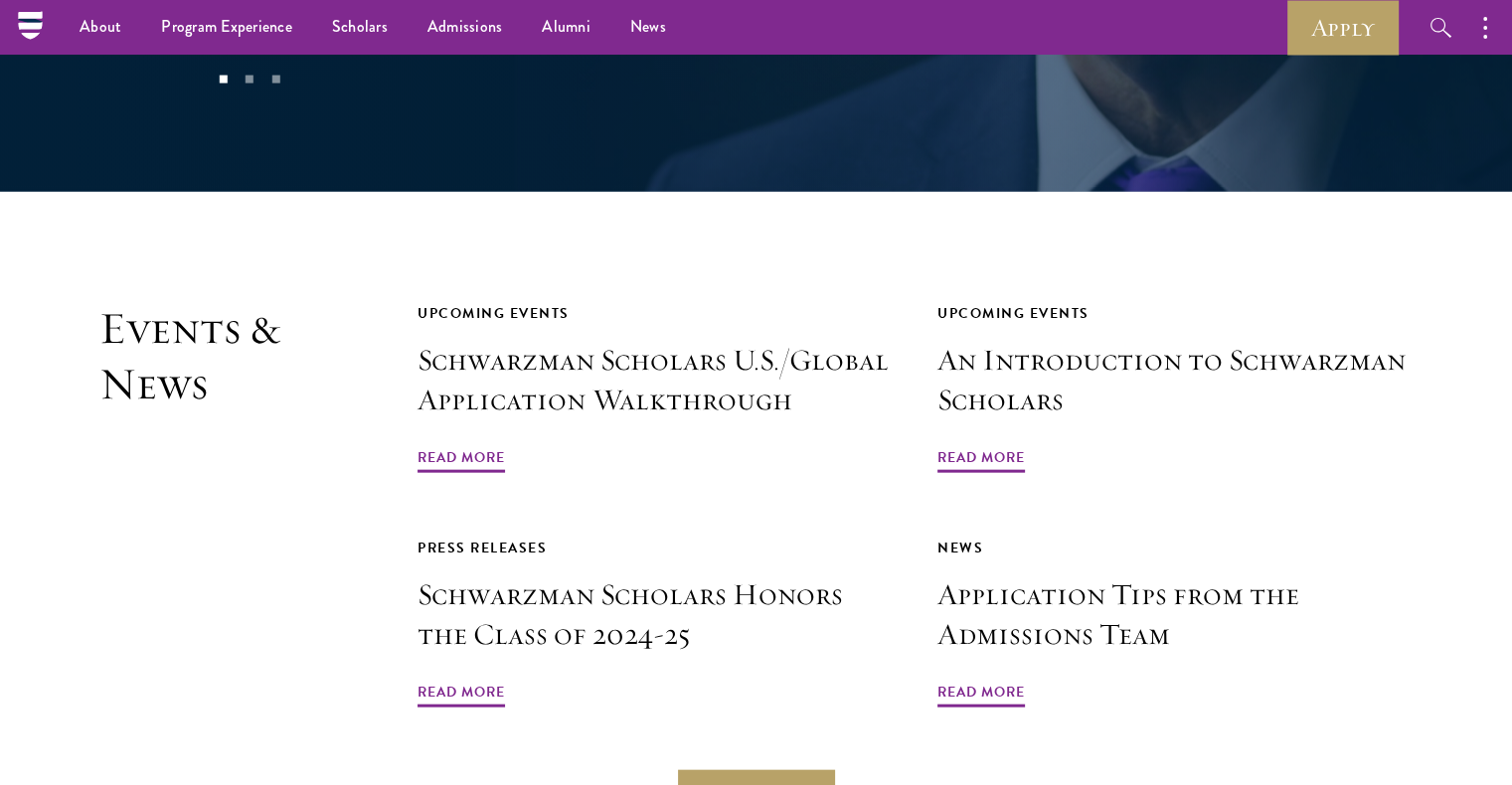 click on "Events & News" at bounding box center [209, 506] 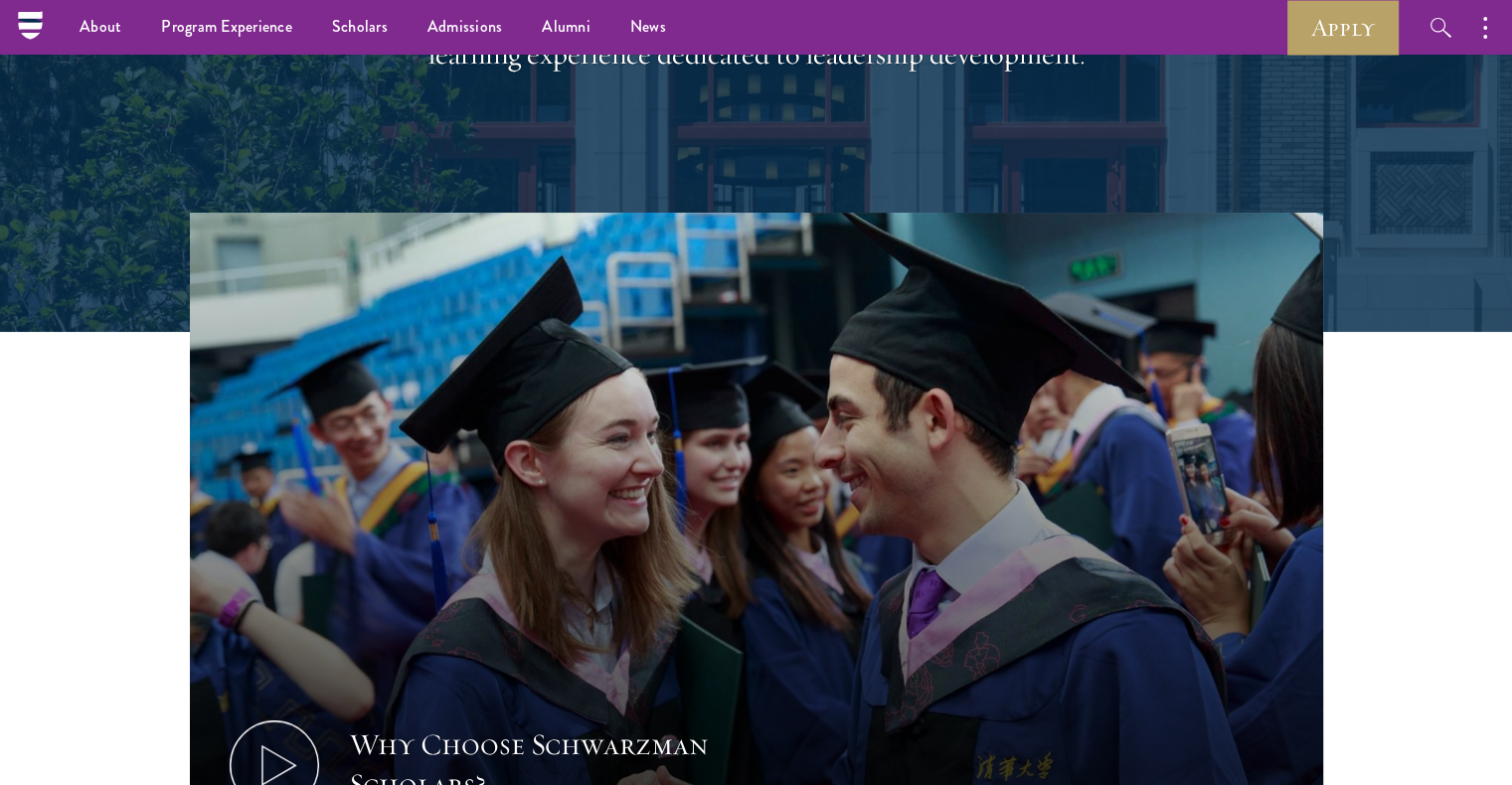 scroll, scrollTop: 0, scrollLeft: 0, axis: both 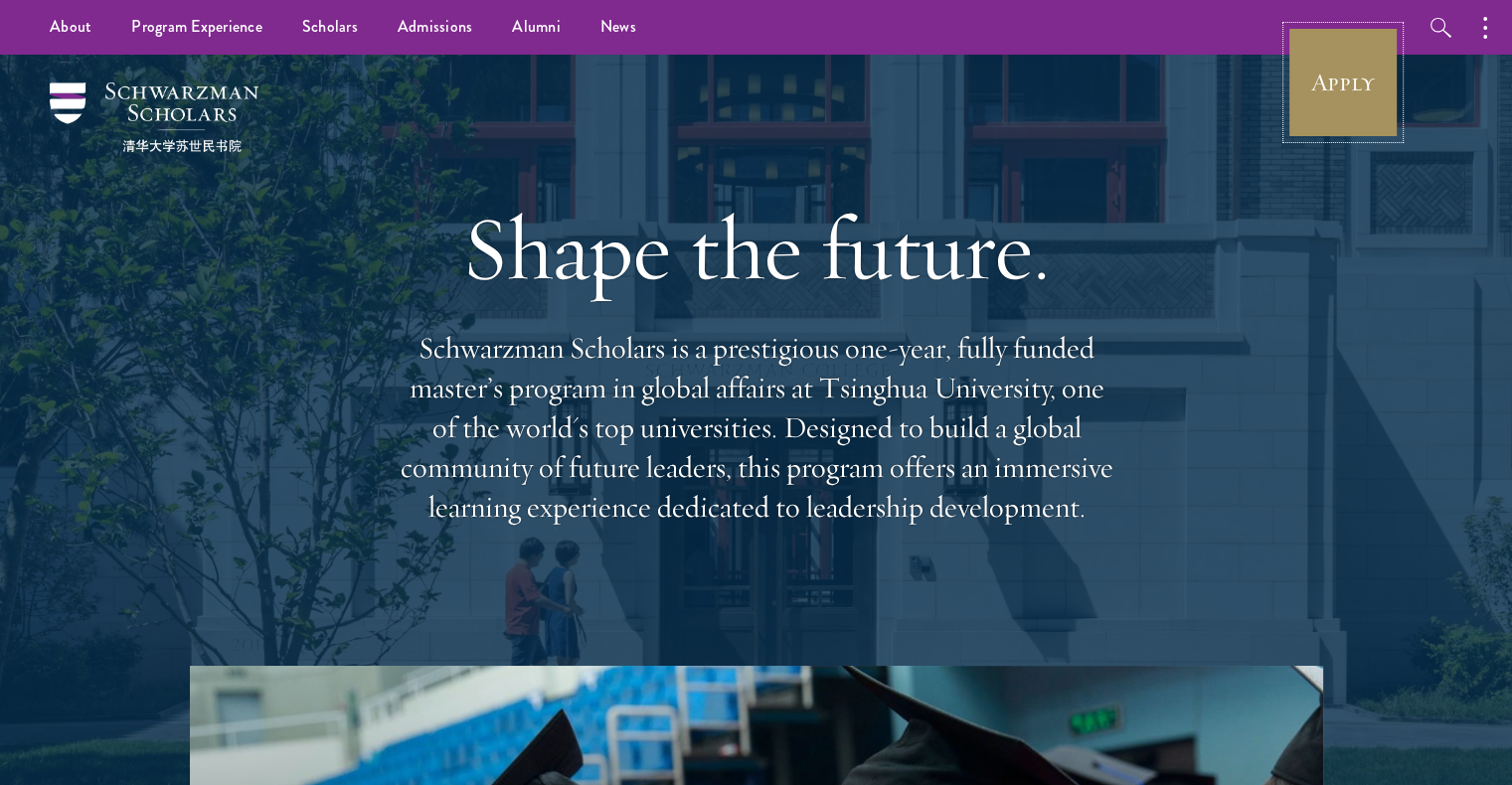 click on "Apply" at bounding box center [1343, 82] 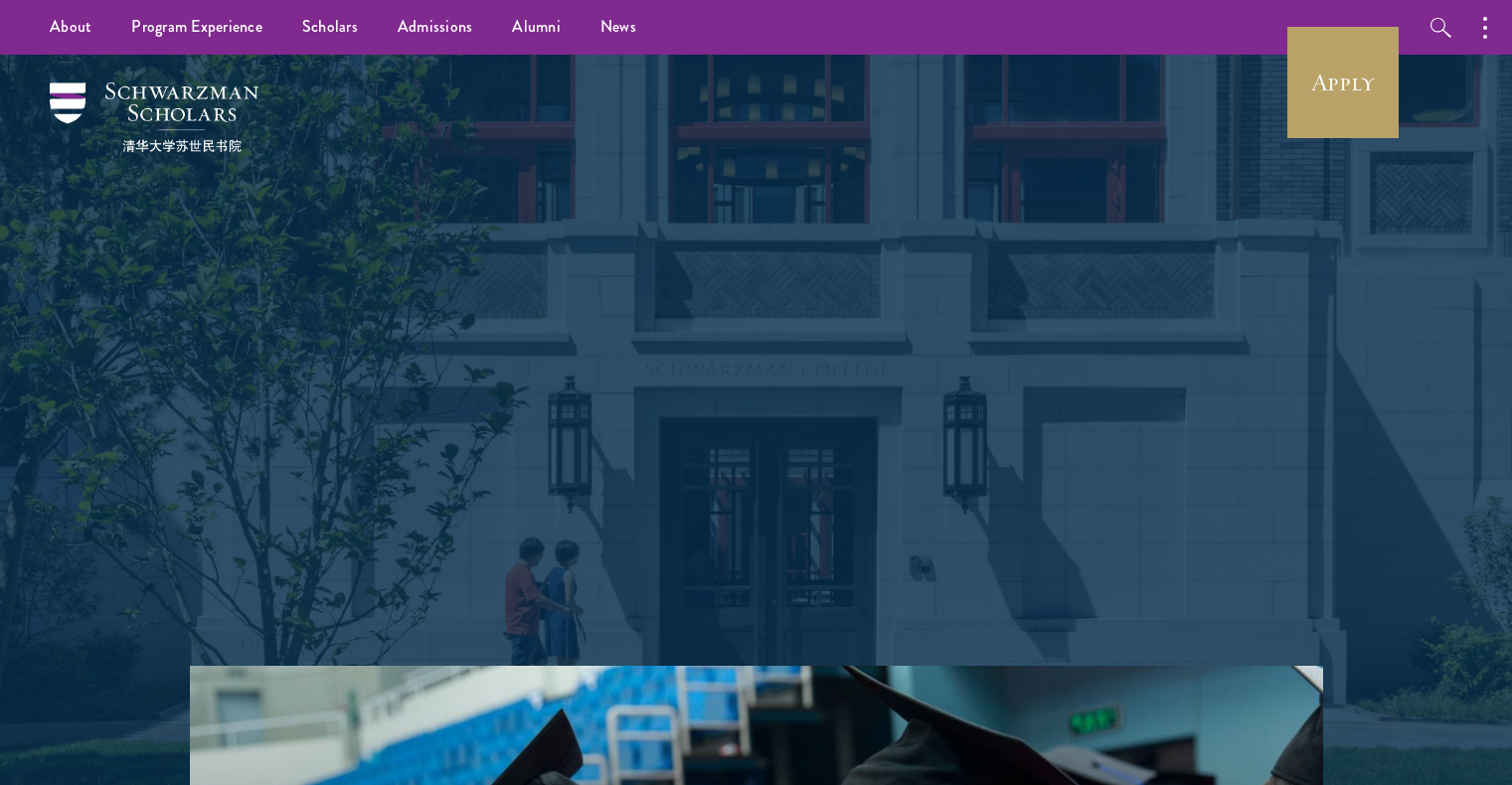 scroll, scrollTop: 0, scrollLeft: 0, axis: both 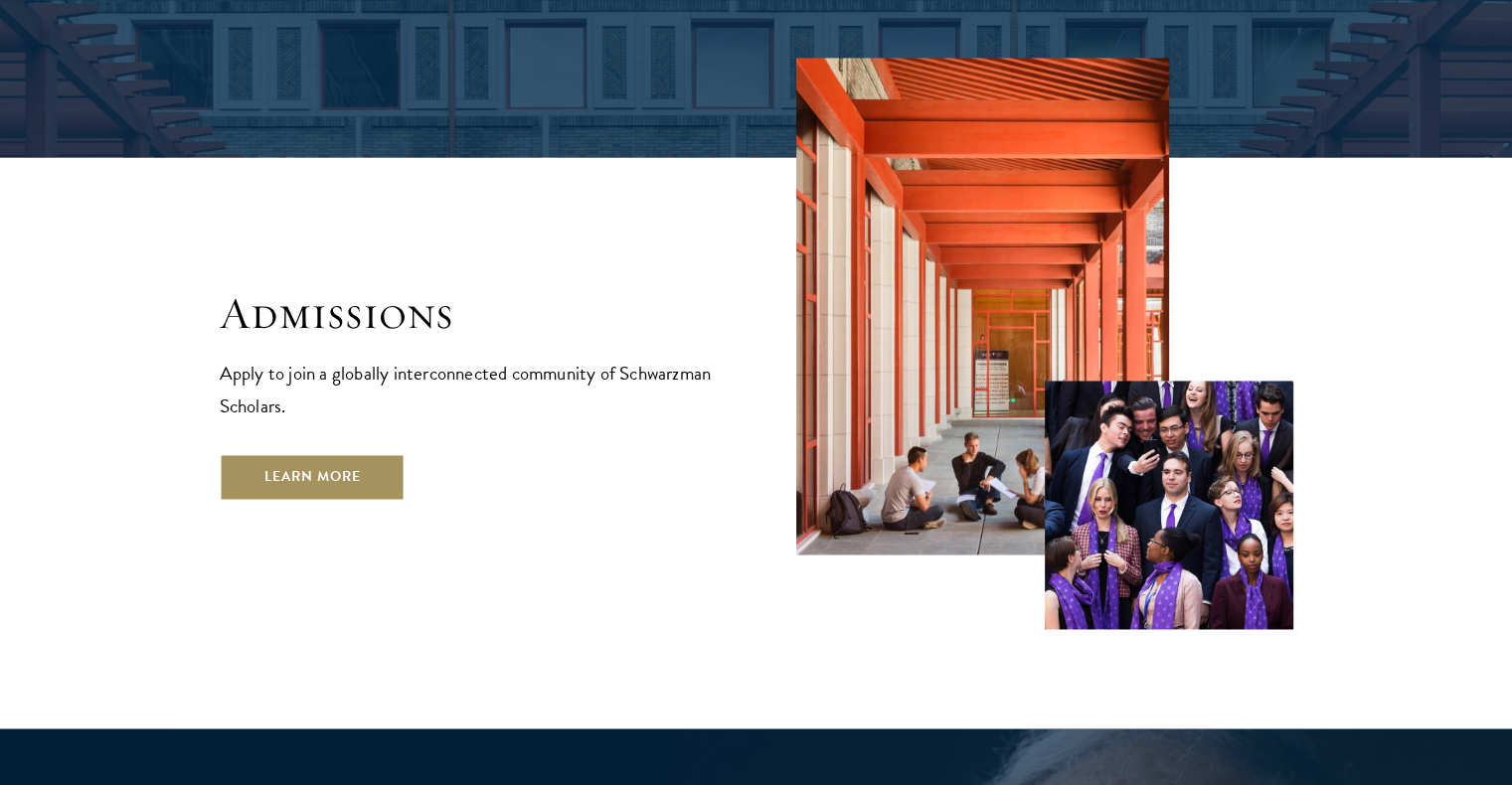 click on "Learn More" at bounding box center [312, 476] 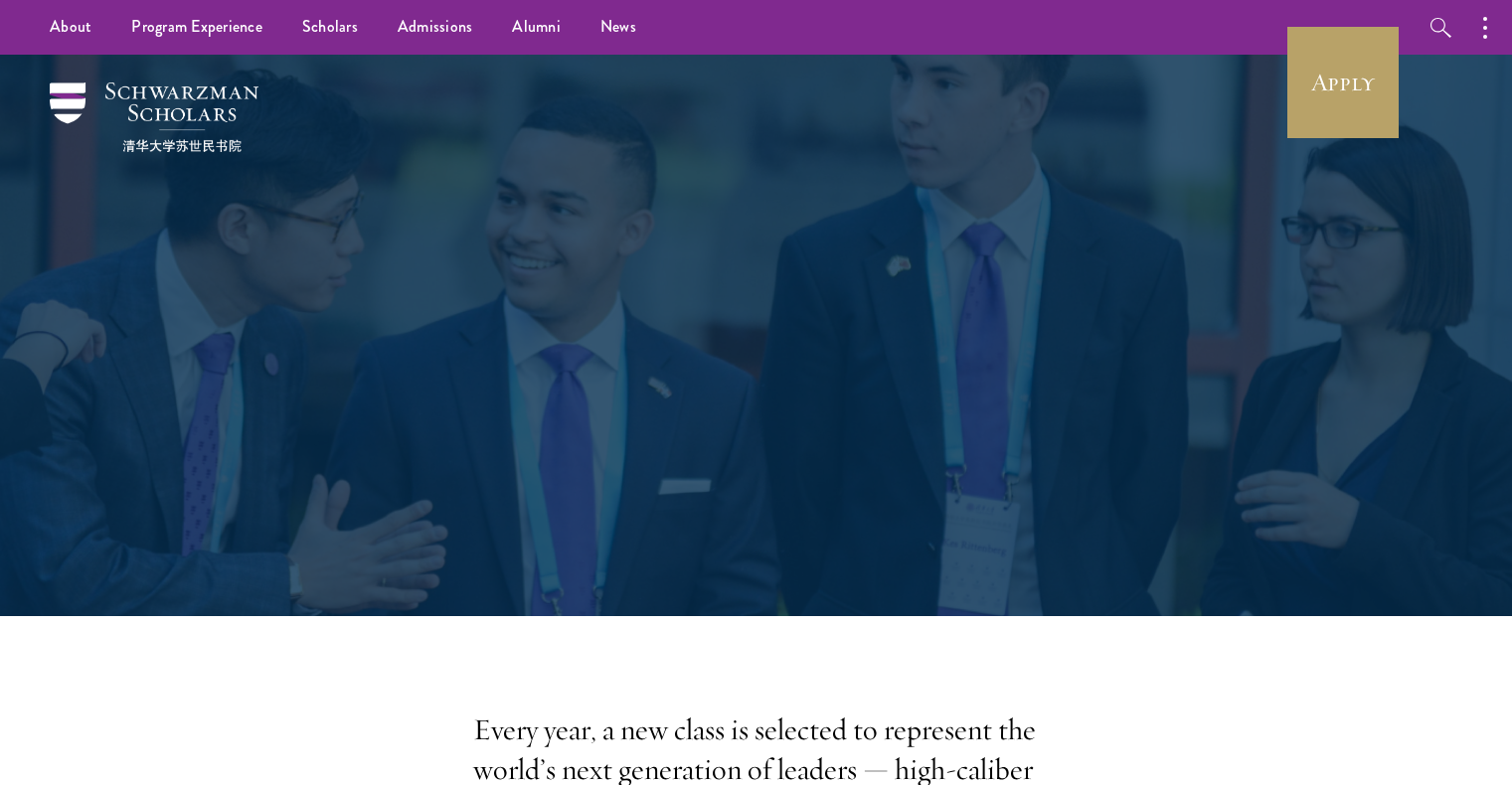 scroll, scrollTop: 0, scrollLeft: 0, axis: both 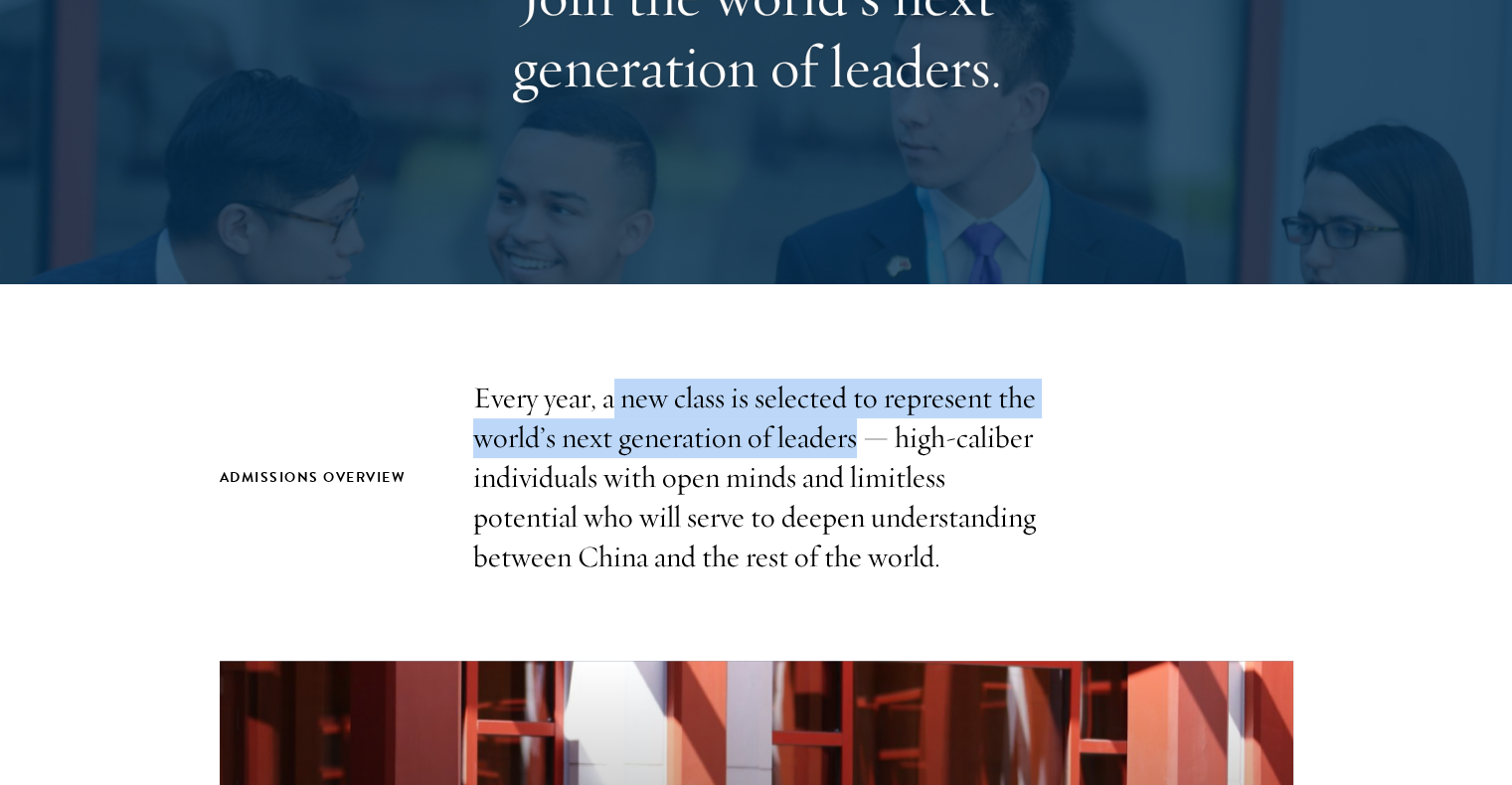 drag, startPoint x: 608, startPoint y: 396, endPoint x: 859, endPoint y: 428, distance: 253.03162 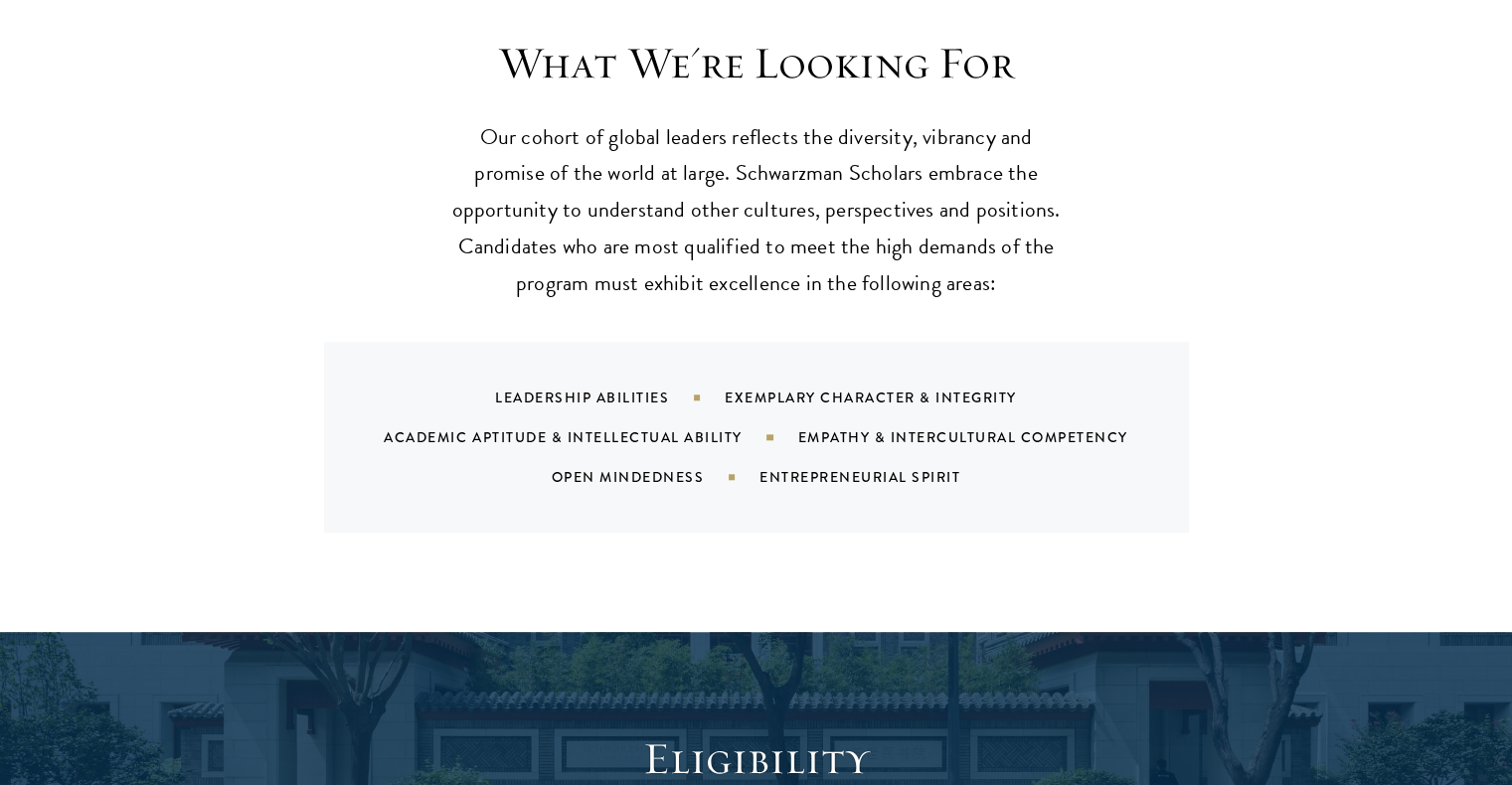 scroll, scrollTop: 1888, scrollLeft: 0, axis: vertical 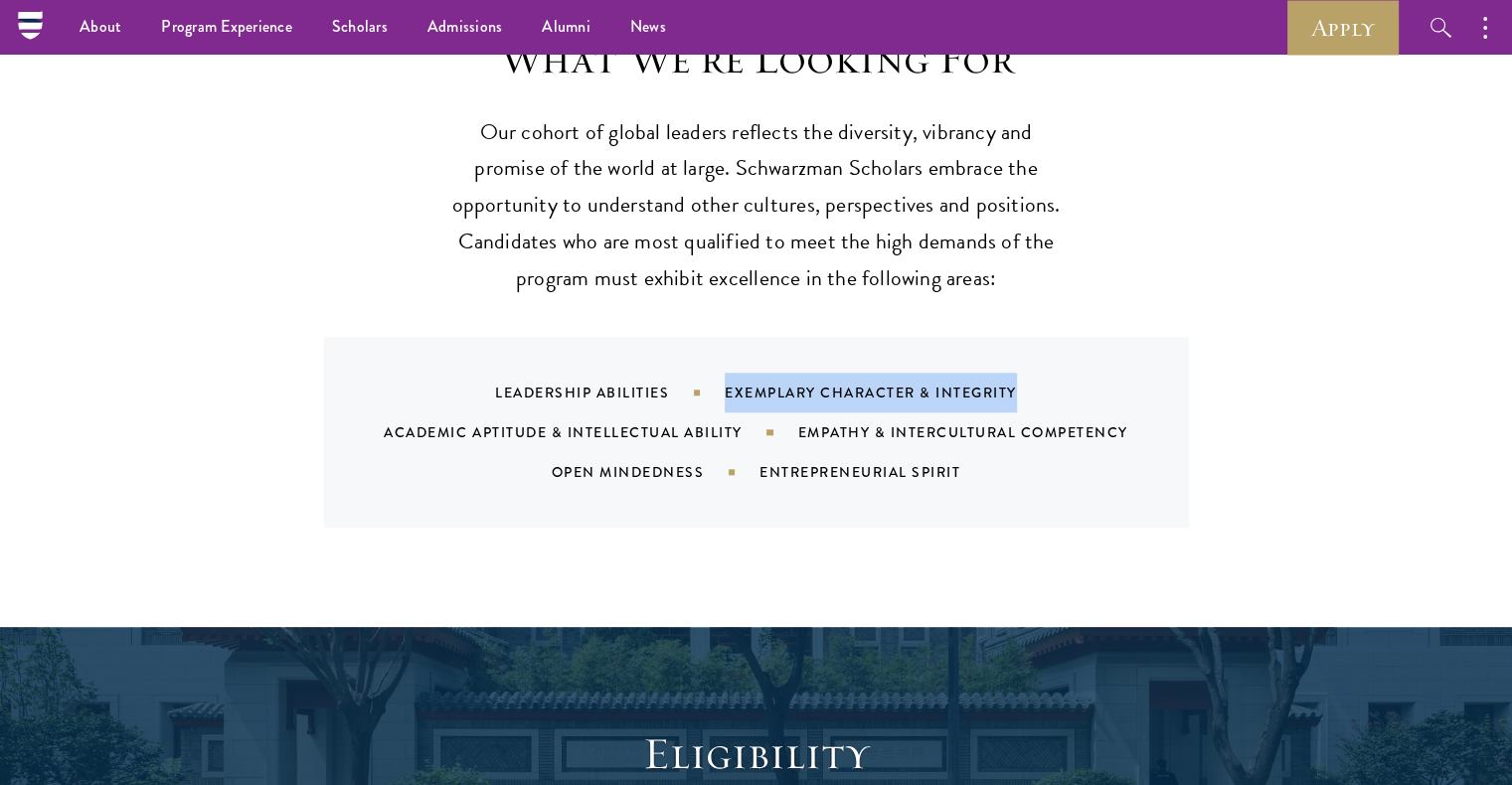 drag, startPoint x: 720, startPoint y: 384, endPoint x: 1028, endPoint y: 394, distance: 308.1623 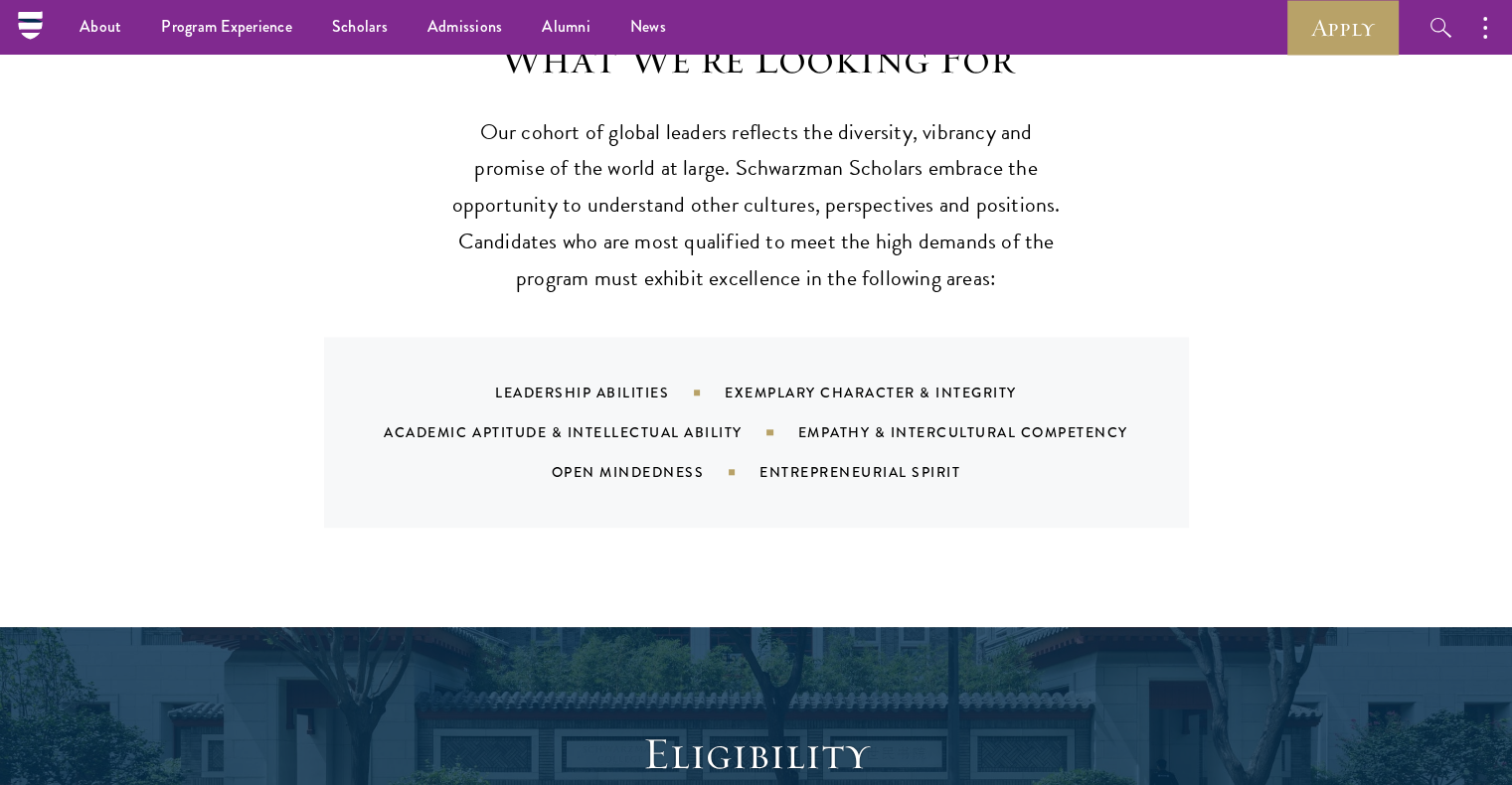 click on "Academic Aptitude & Intellectual Ability" at bounding box center [590, 432] 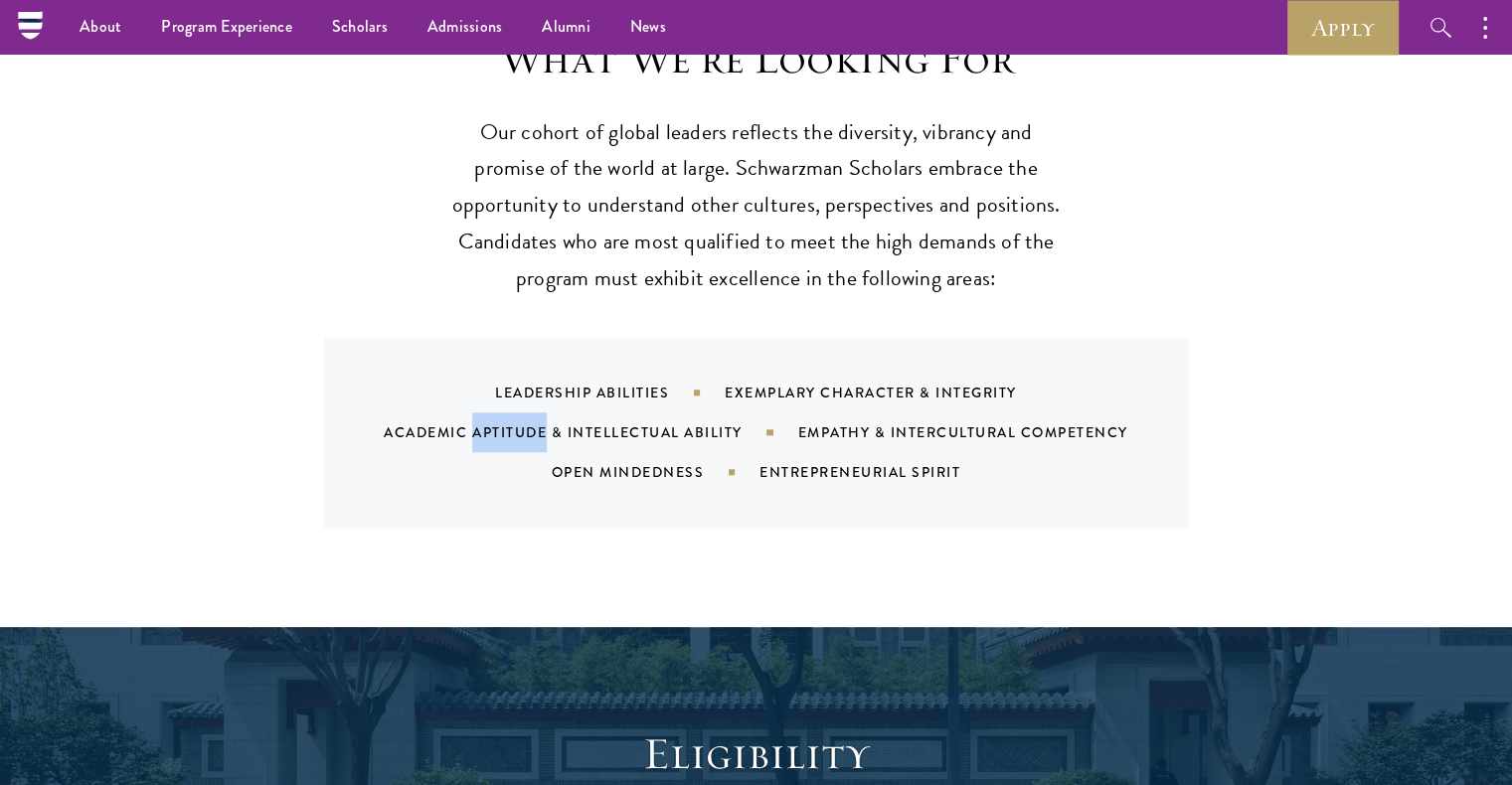 click on "Academic Aptitude & Intellectual Ability" at bounding box center [590, 432] 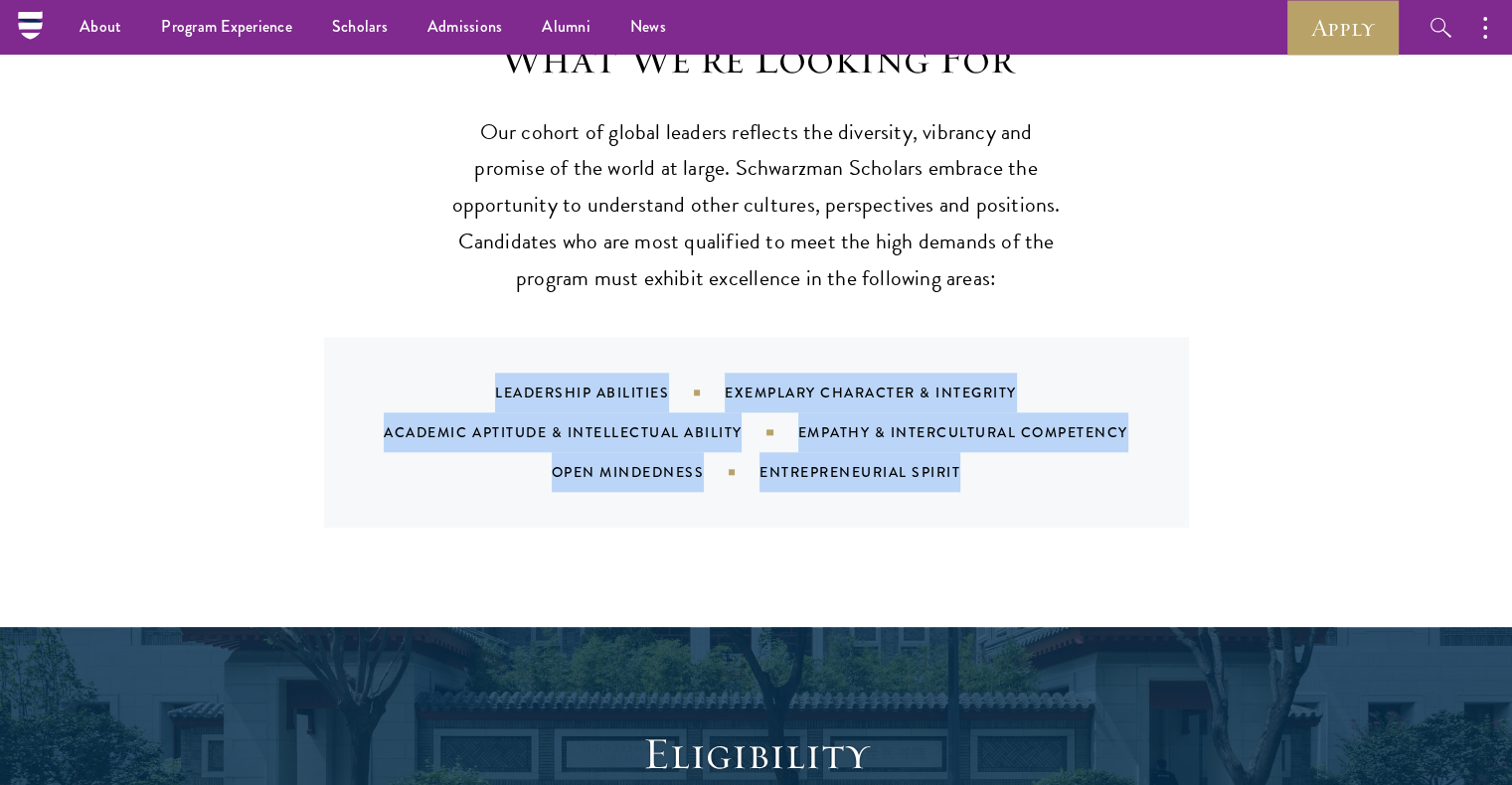 click on "Academic Aptitude & Intellectual Ability" at bounding box center (590, 432) 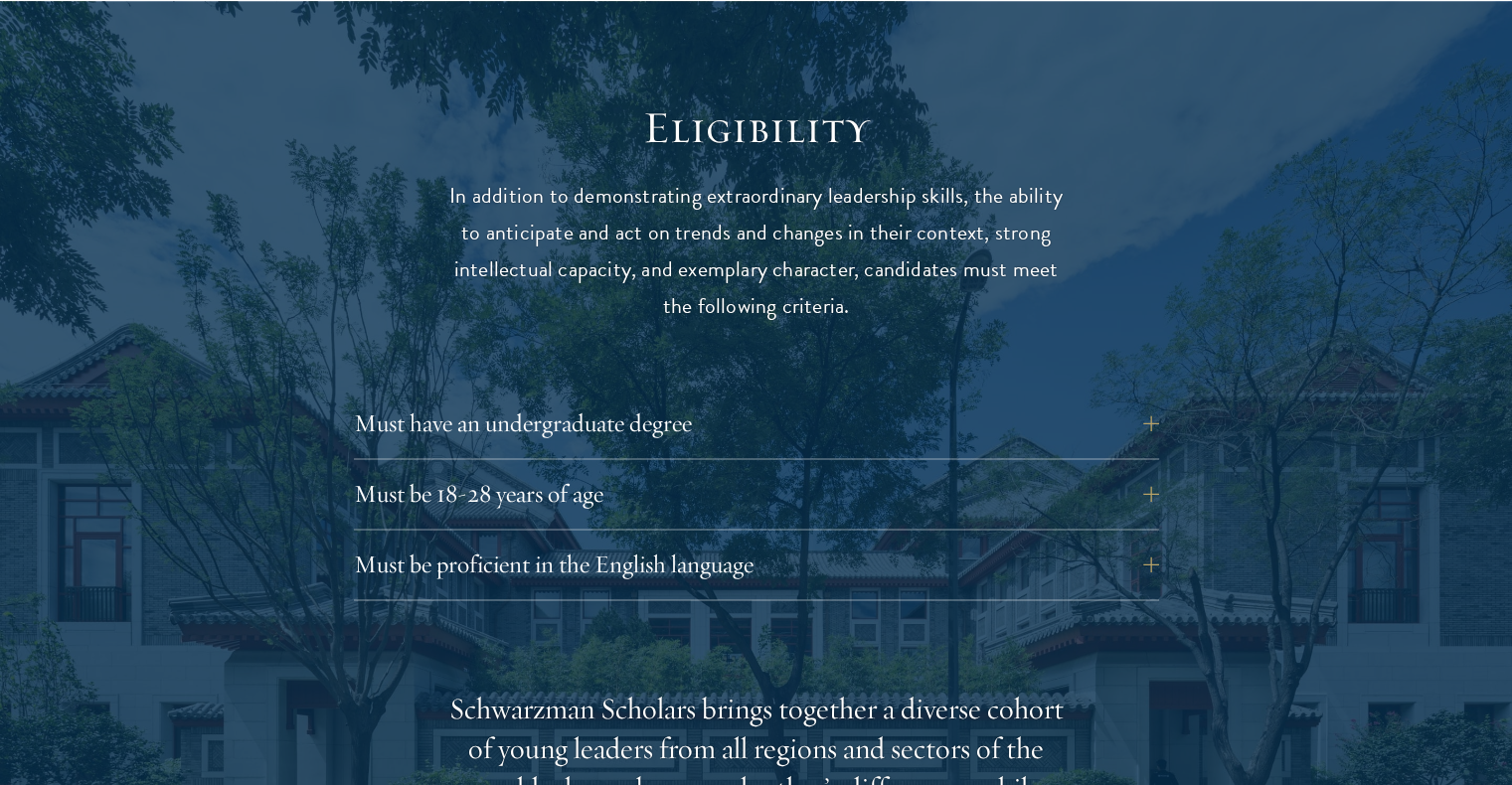 scroll, scrollTop: 2587, scrollLeft: 0, axis: vertical 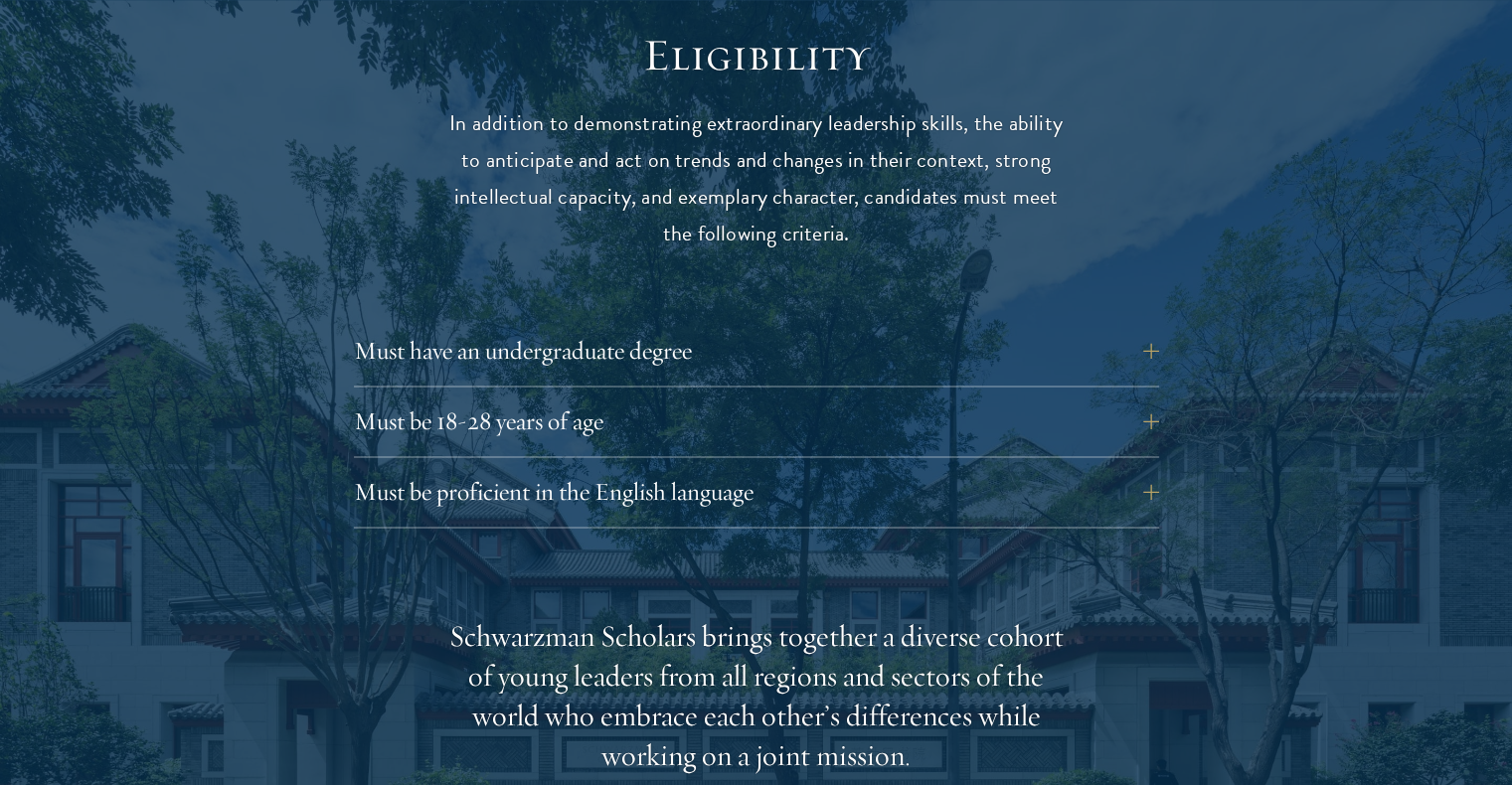 click on "Eligibility
In addition to demonstrating extraordinary leadership skills, the ability to anticipate and act on trends and changes in their context, strong intellectual capacity, and exemplary character, candidates must meet the following criteria.
Must have an undergraduate degree
Applicants who are currently enrolled in undergraduate degree programs must be on track to successfully complete all degree requirements before August 1 of their Schwarzman Scholars enrollment year. There are no requirements for a specific field of undergraduate study; all fields are welcome, but it is important for applicants, regardless of undergraduate major, to articulate how participating in Schwarzman Scholars will help develop their leadership potential within their field.
Must be 18-28 years of age
Candidates must be at least 18 but not yet 29 years of age as of August 1 of their Schwarzman Scholars enrollment year  ." at bounding box center [756, 747] 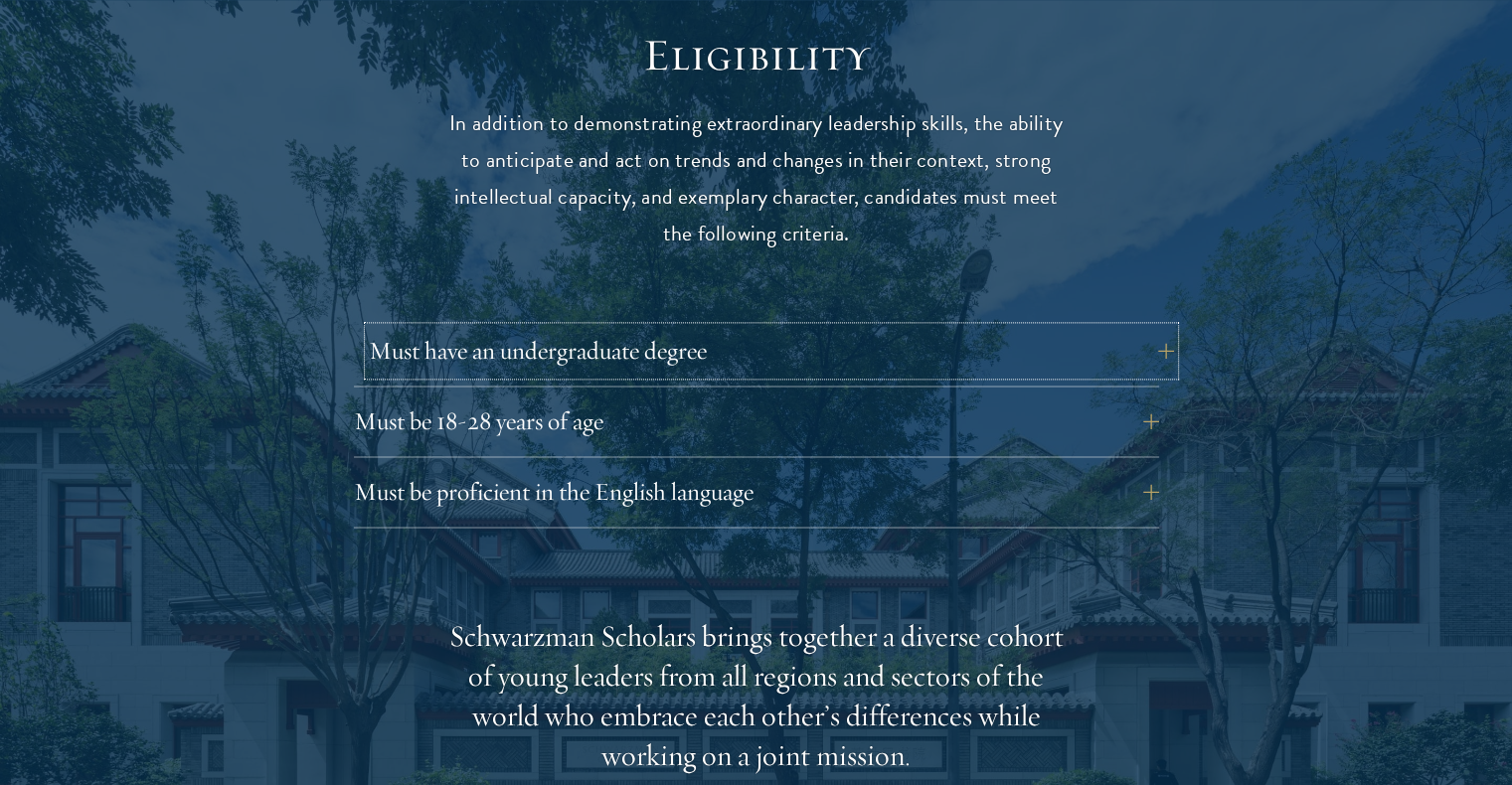 click on "Must have an undergraduate degree" at bounding box center [771, 351] 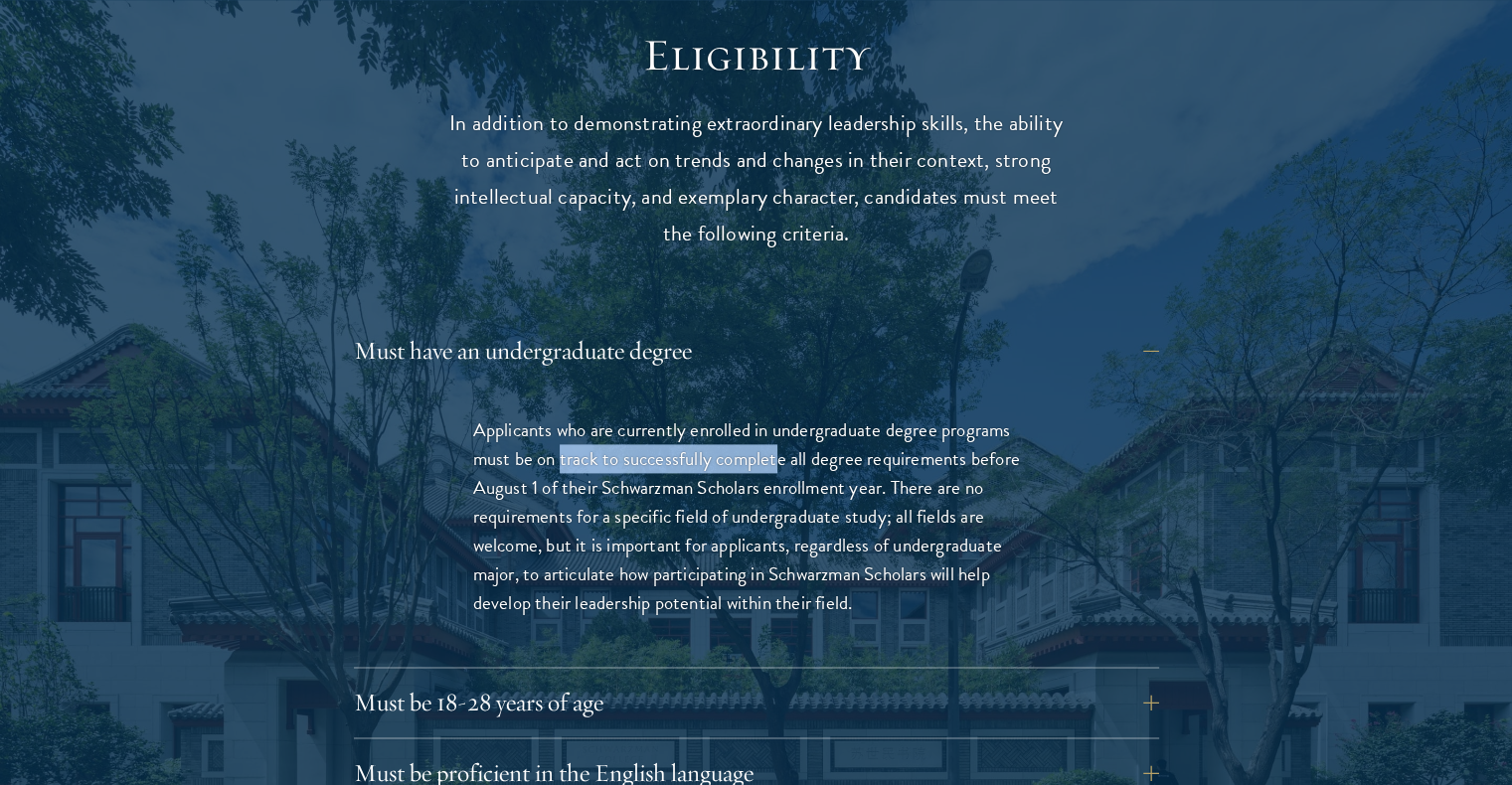 drag, startPoint x: 561, startPoint y: 457, endPoint x: 777, endPoint y: 451, distance: 216.08332 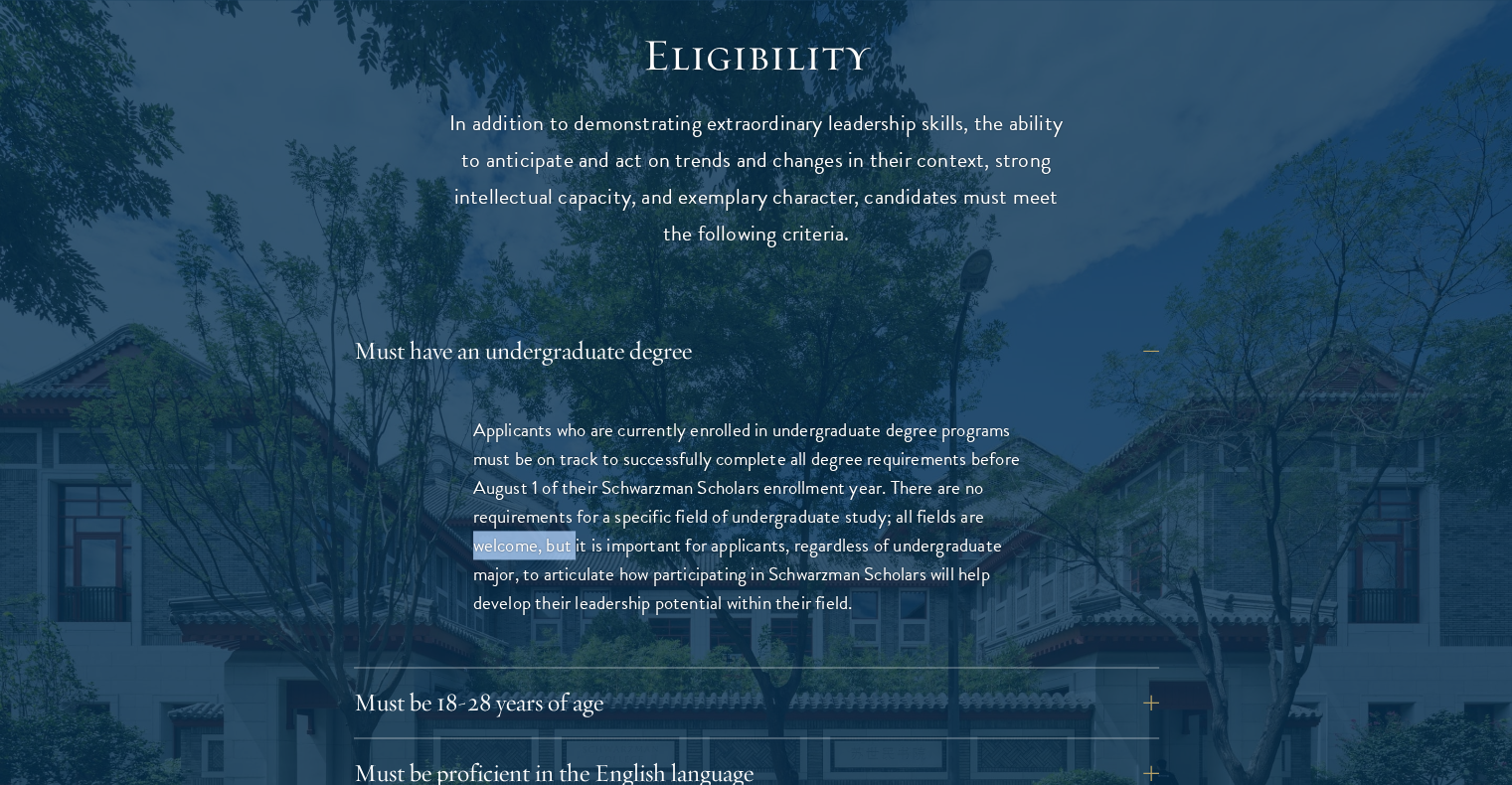 drag, startPoint x: 475, startPoint y: 547, endPoint x: 577, endPoint y: 549, distance: 102.01961 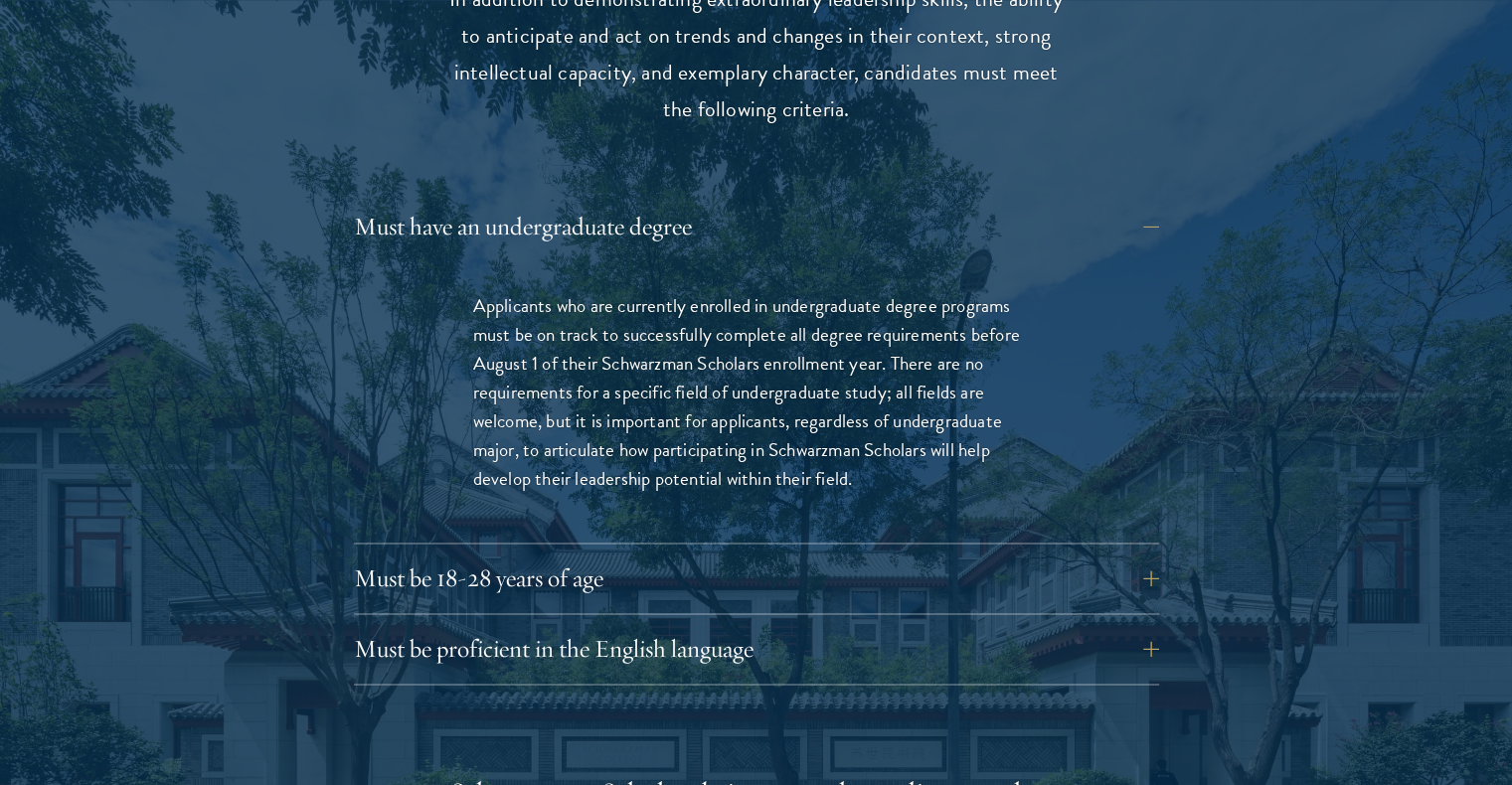 scroll, scrollTop: 2716, scrollLeft: 0, axis: vertical 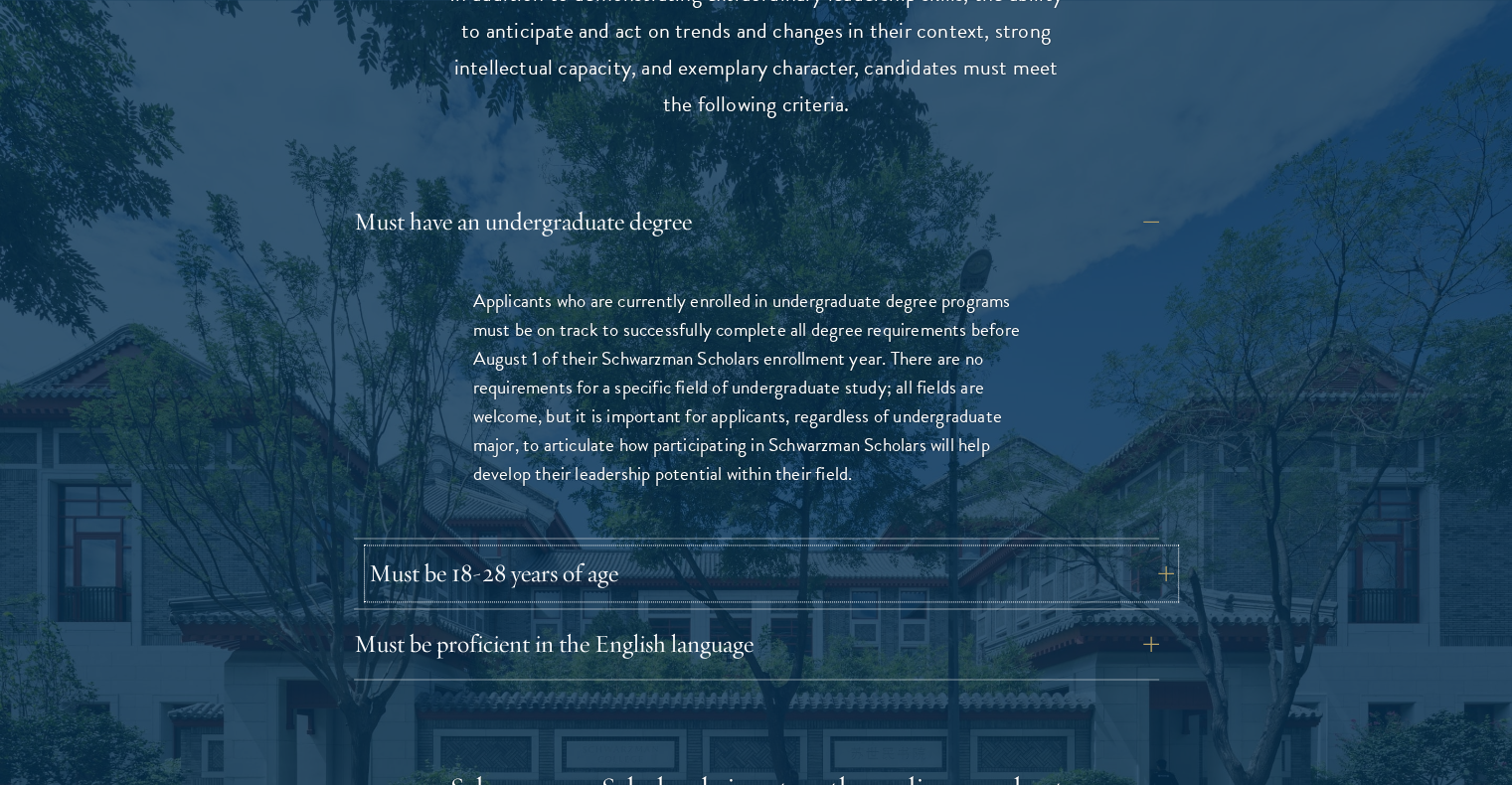 click on "Must be 18-28 years of age" at bounding box center (771, 573) 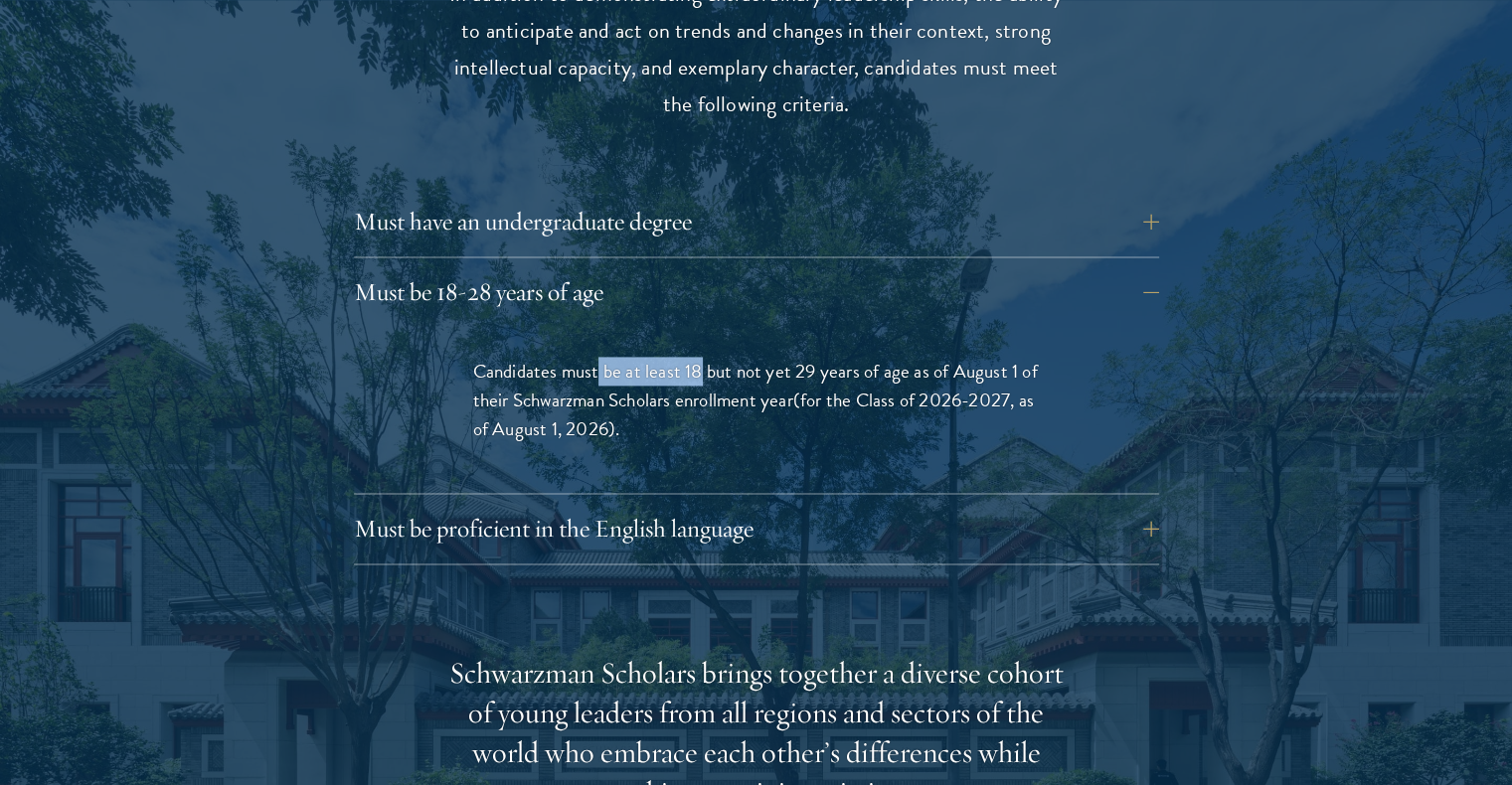 drag, startPoint x: 596, startPoint y: 374, endPoint x: 701, endPoint y: 364, distance: 105.47512 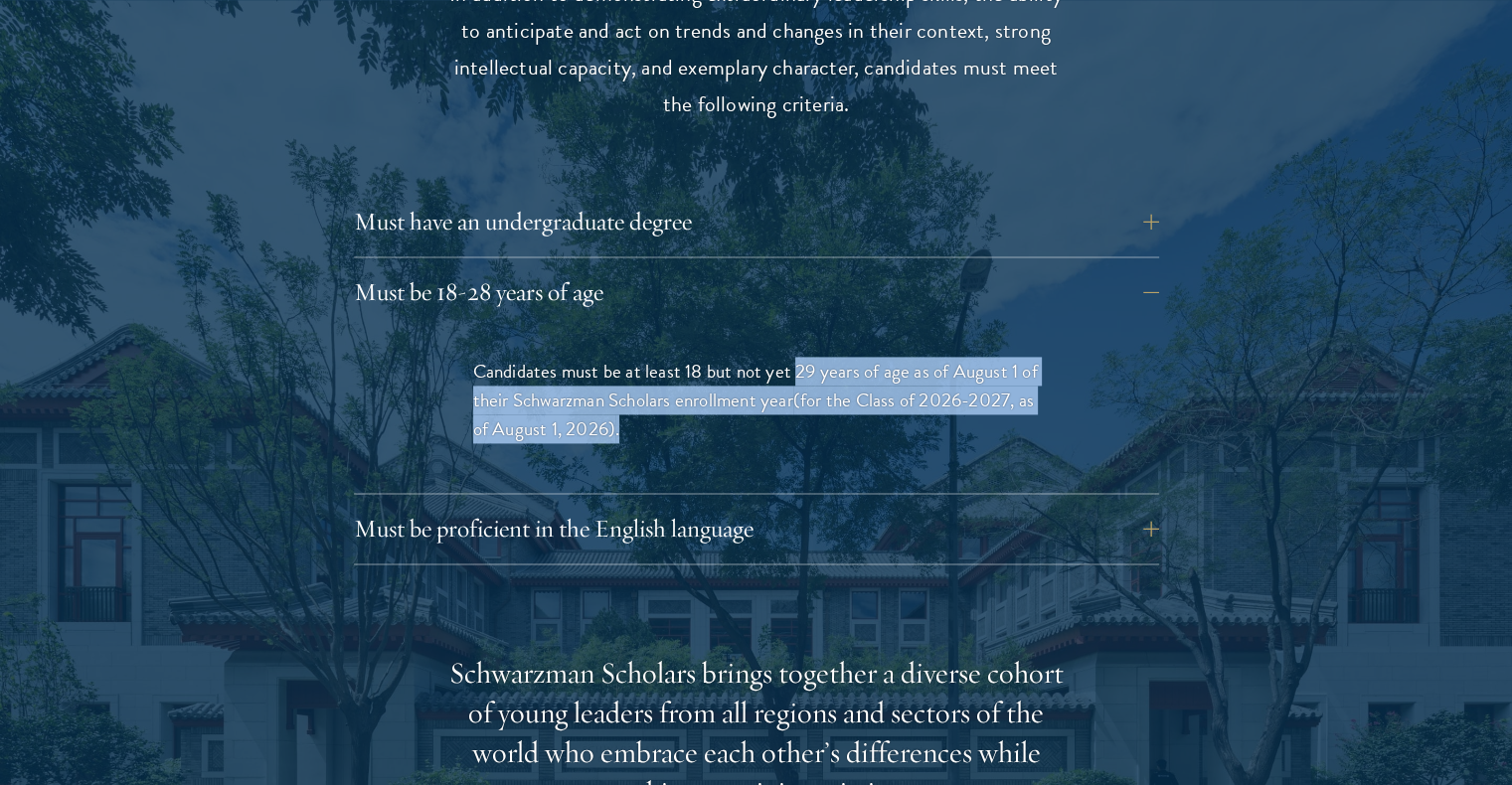 drag, startPoint x: 797, startPoint y: 371, endPoint x: 641, endPoint y: 430, distance: 166.78429 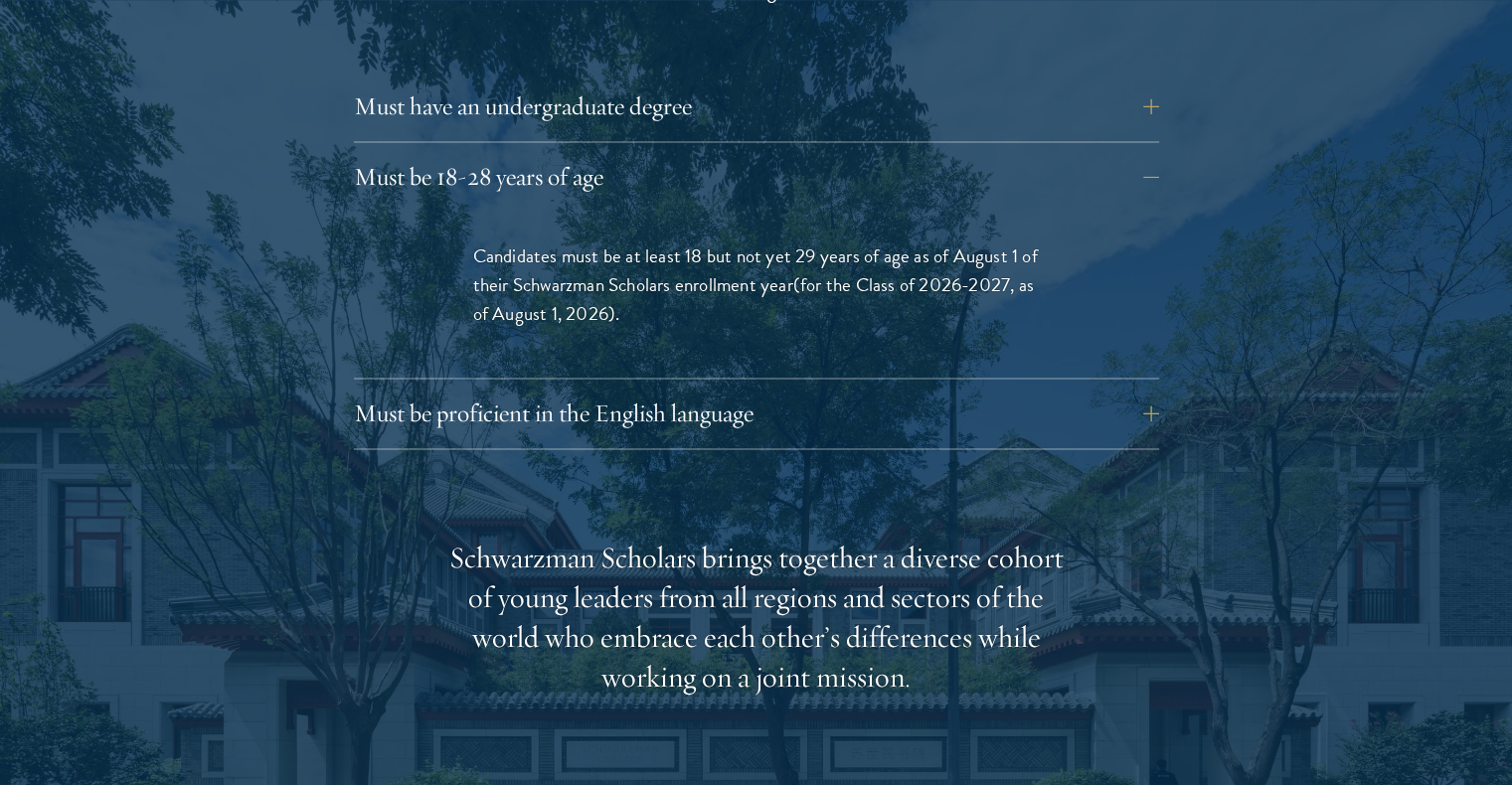 scroll, scrollTop: 2838, scrollLeft: 0, axis: vertical 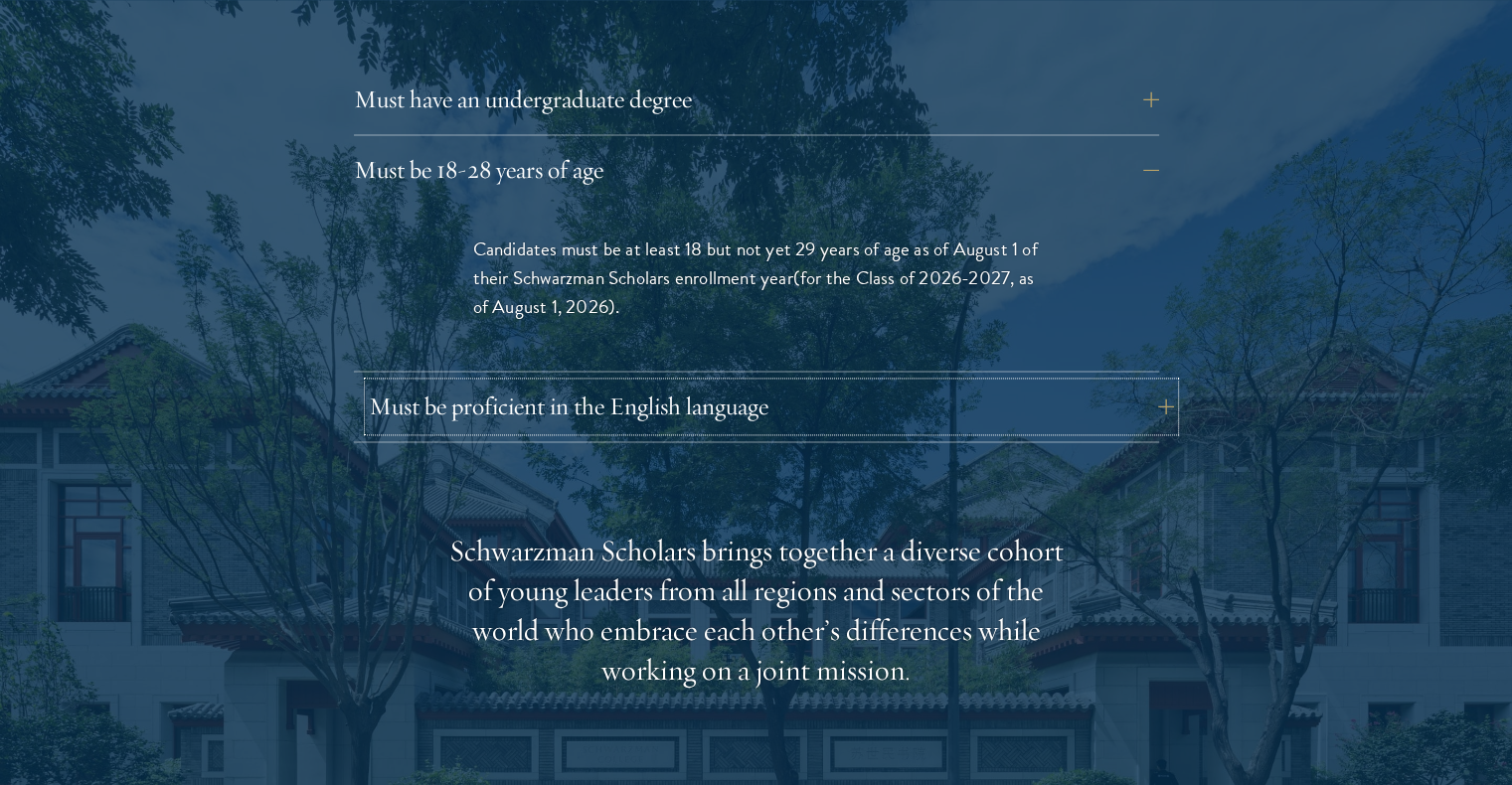click on "Must be proficient in the English language" at bounding box center (771, 406) 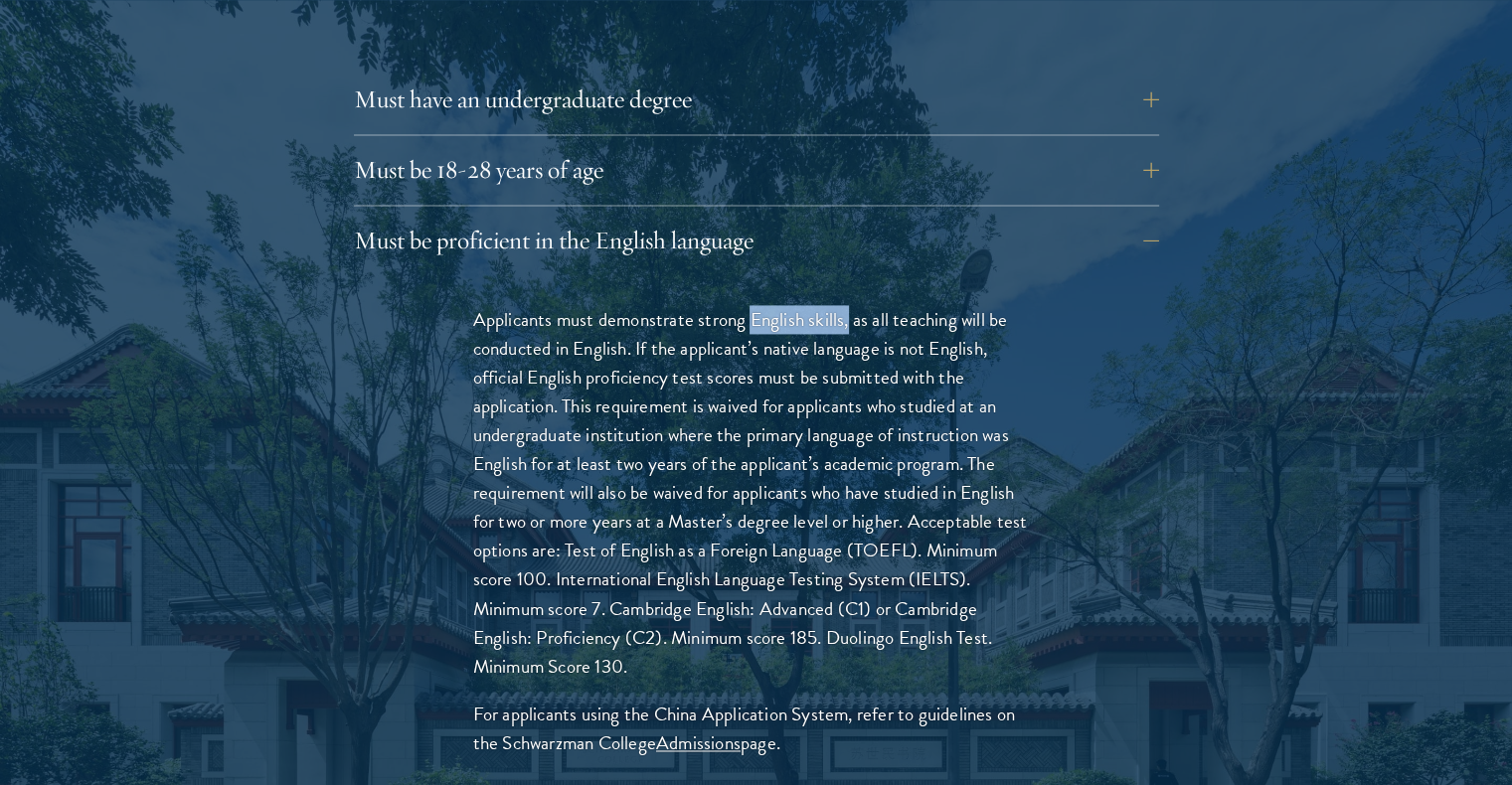 drag, startPoint x: 752, startPoint y: 314, endPoint x: 850, endPoint y: 318, distance: 98.0816 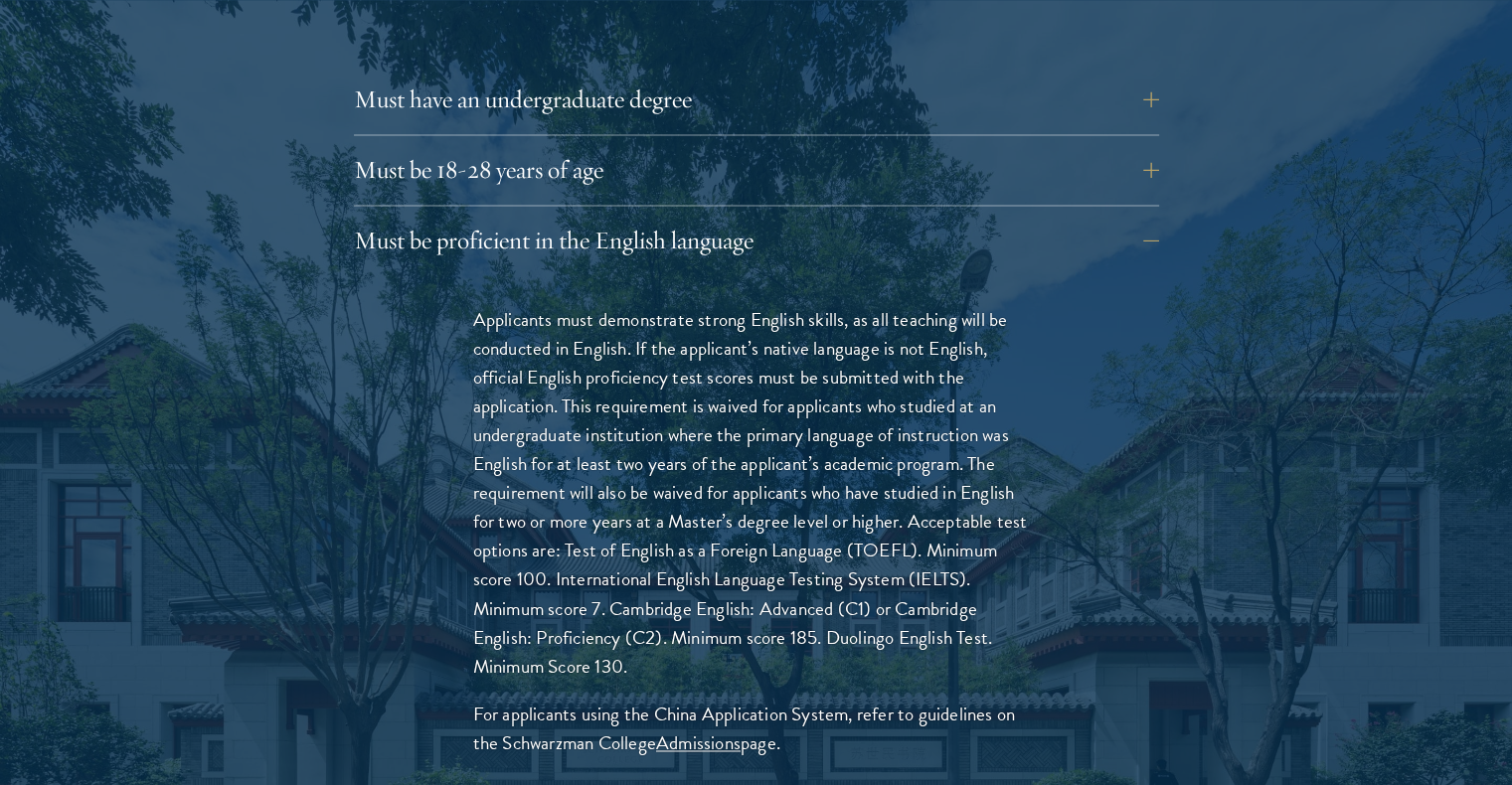 click on "Applicants must demonstrate strong English skills, as all teaching will be conducted in English. If the applicant’s native language is not English, official English proficiency test scores must be submitted with the application. This requirement is waived for applicants who studied at an undergraduate institution where the primary language of instruction was English for at least two years of the applicant’s academic program. The requirement will also be waived for applicants who have studied in English for two or more years at a Master’s degree level or higher. Acceptable test options are: Test of English as a Foreign Language (TOEFL). Minimum score 100. International English Language Testing System (IELTS). Minimum score 7. Cambridge English: Advanced (C1) or Cambridge English: Proficiency (C2). Minimum score 185. Duolingo English Test. Minimum Score 130." at bounding box center (756, 493) 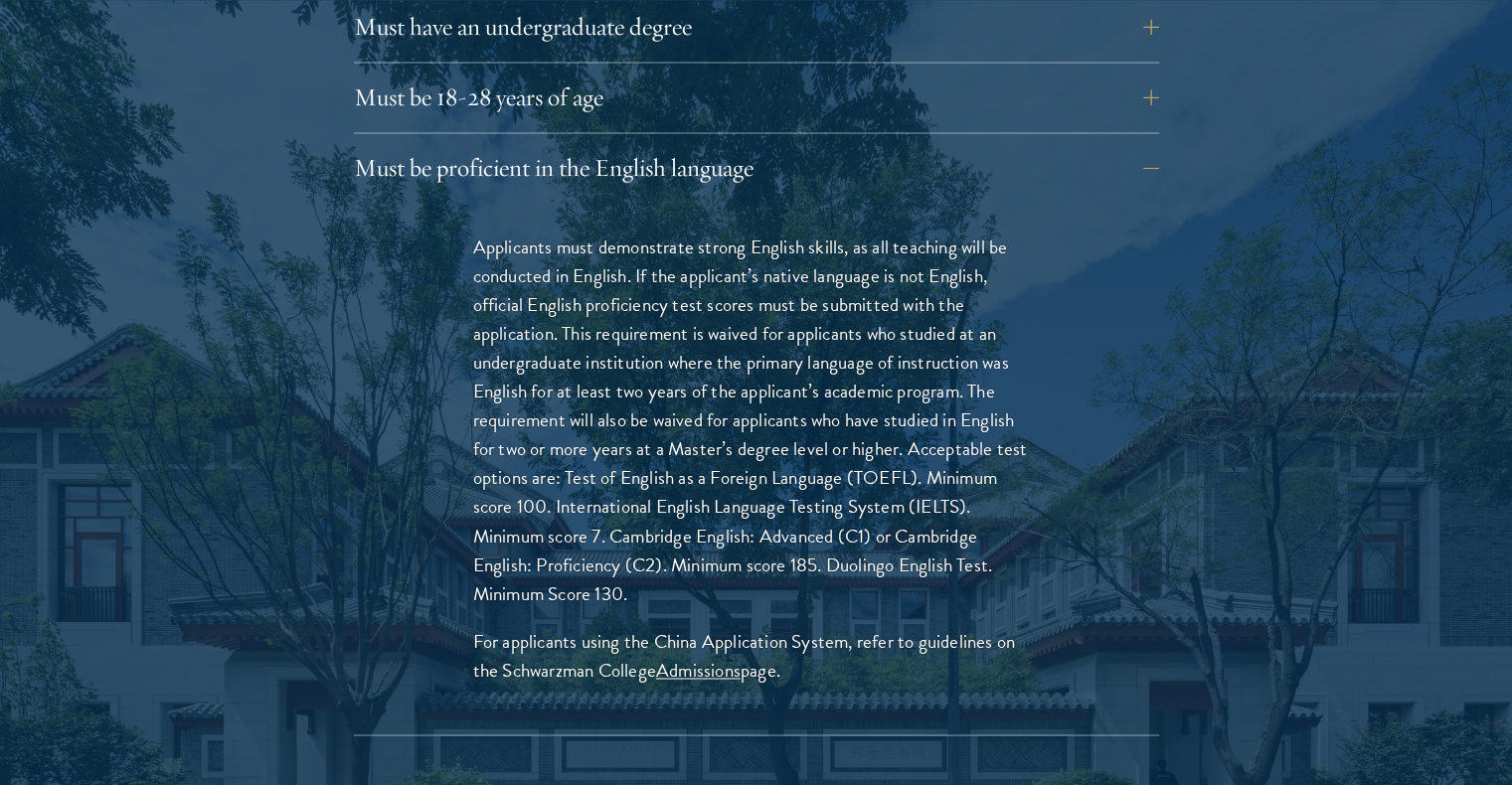 scroll, scrollTop: 2920, scrollLeft: 0, axis: vertical 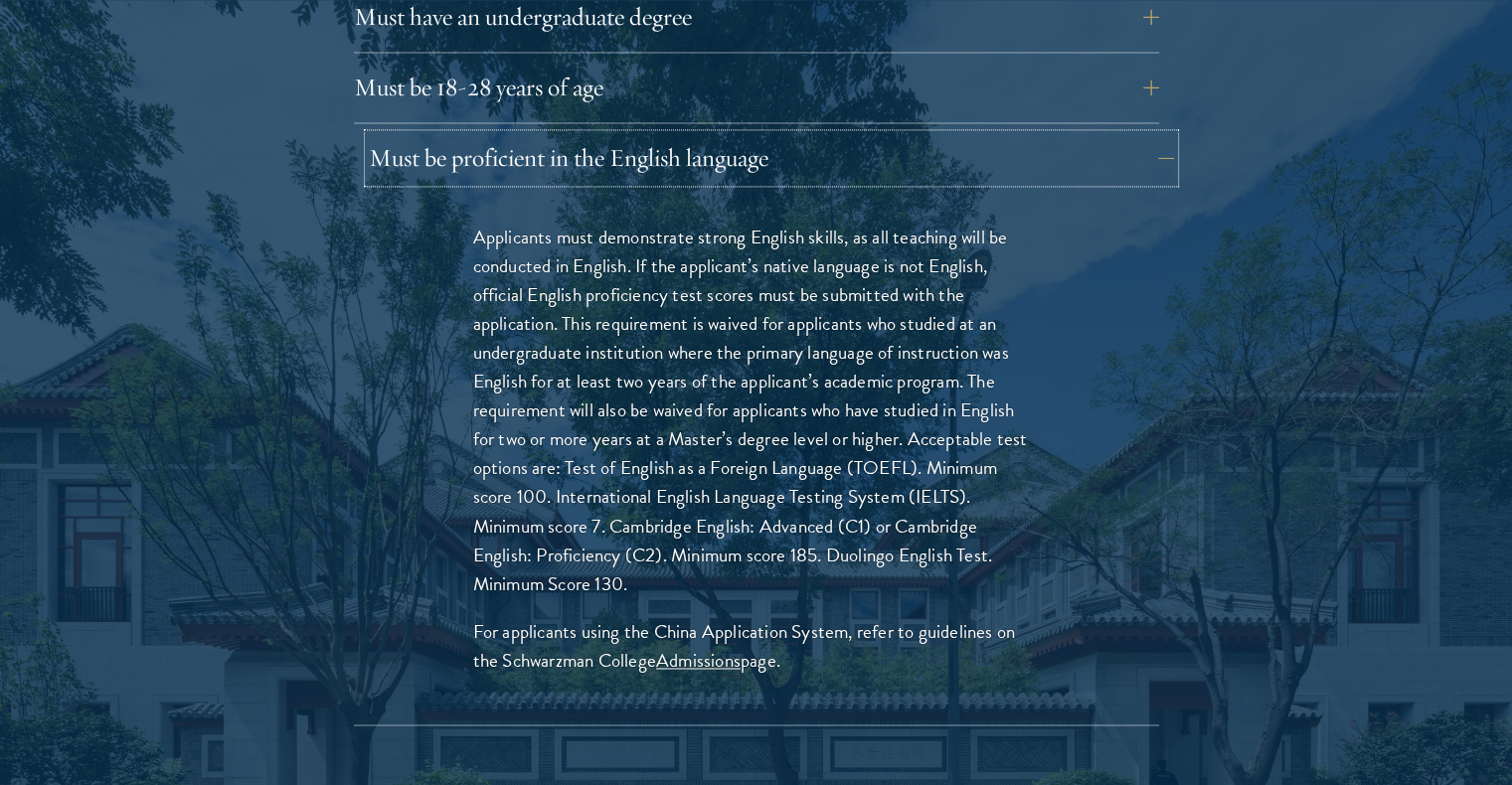 click on "Must be proficient in the English language" at bounding box center [771, 158] 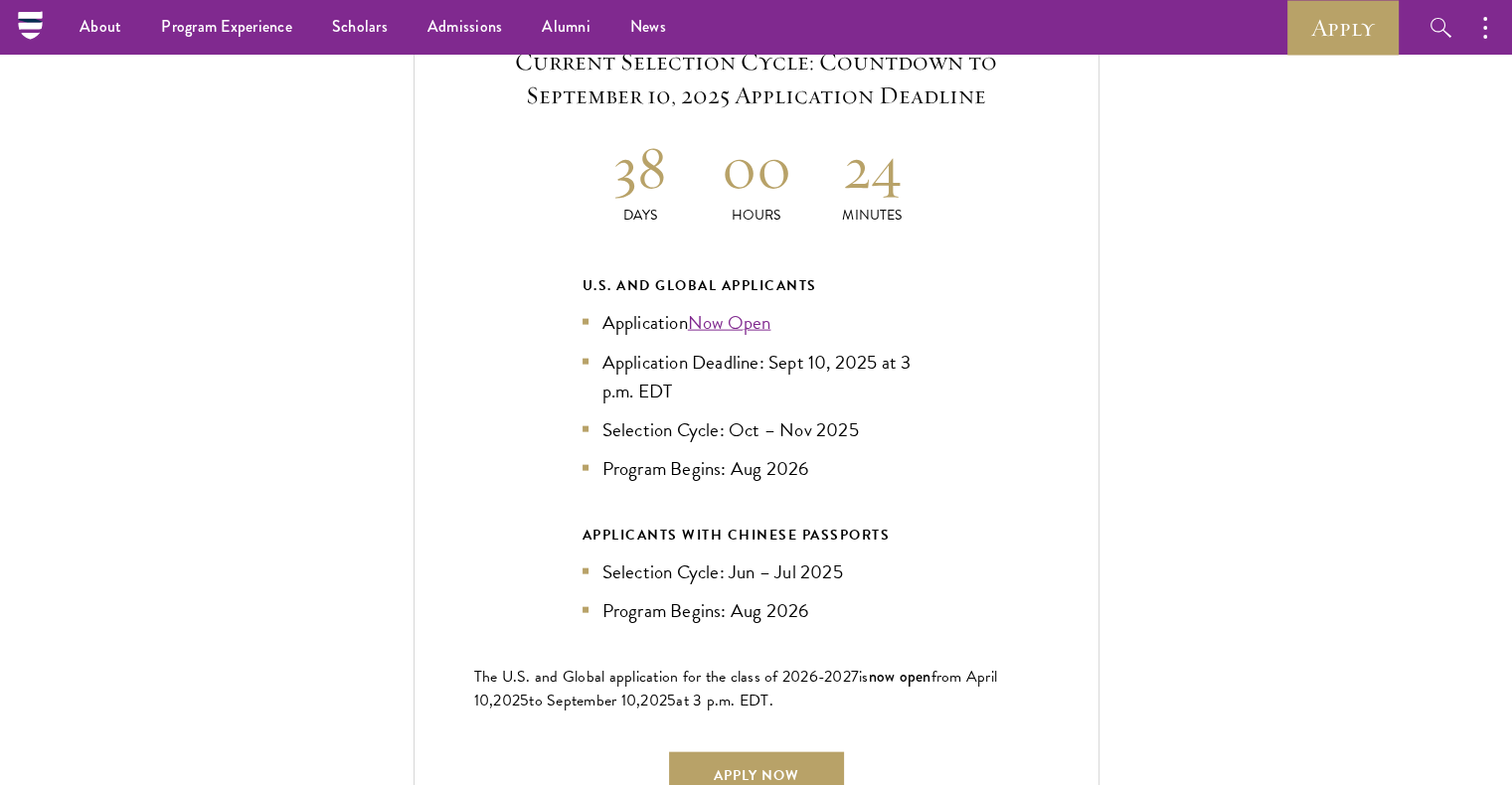 scroll, scrollTop: 4287, scrollLeft: 0, axis: vertical 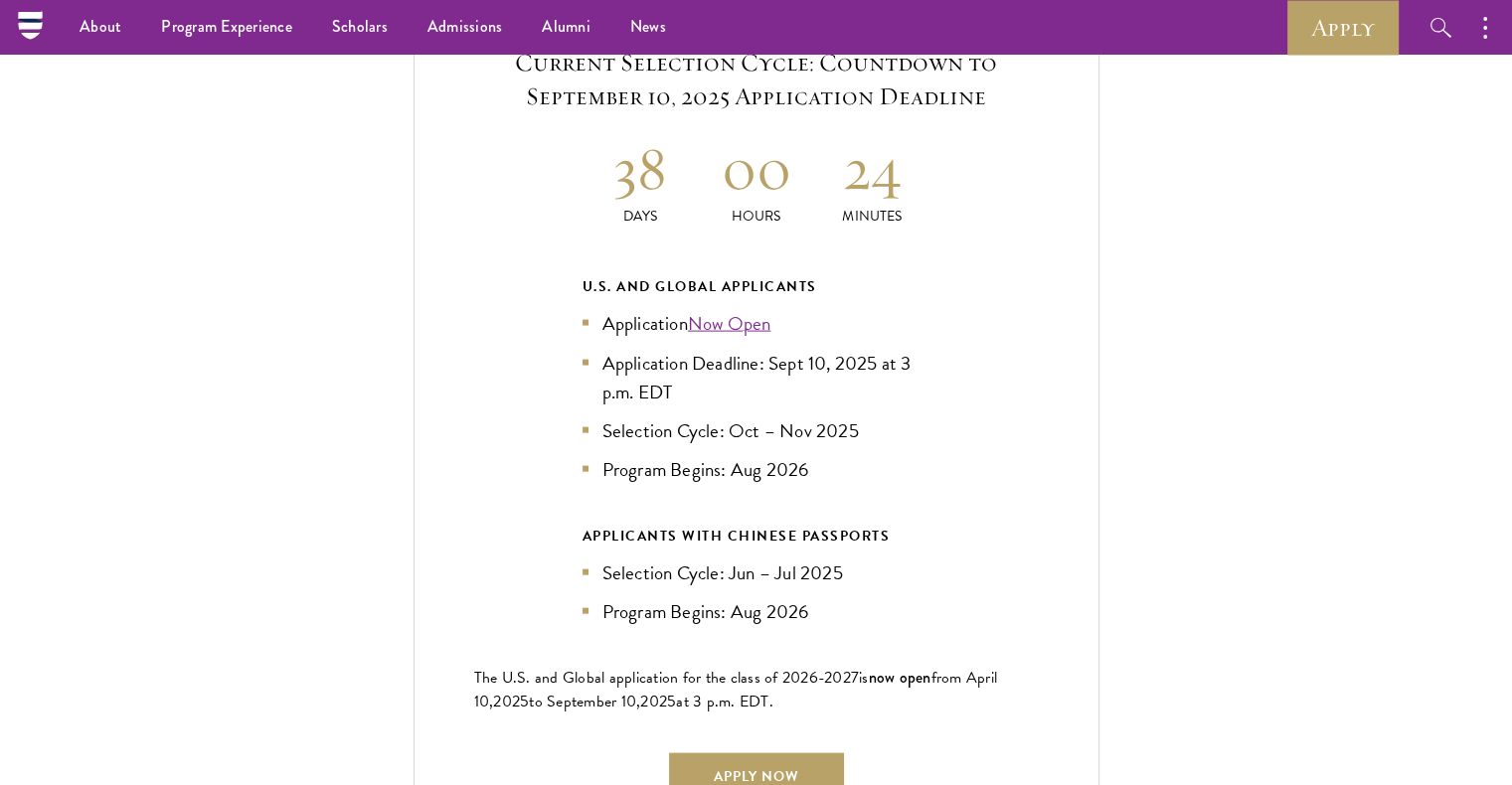 click on "Current Selection Cycle: Countdown to September 10, 2025 Application Deadline
38
Days
00
Hours
24
Minutes
U.S. and Global Applicants
Application  Now Open
Application Deadline: Sept 10, 2025 at 3 p.m. EDT
Selection Cycle: Oct – Nov 2025
Program Begins: Aug 2026
APPLICANTS WITH CHINESE PASSPORTS
Selection Cycle: Jun – Jul 2025
Program Begins: Aug 2026
The U.S. and Global application for the class of 202 6 -202 7  is  now open  from April 10,  202 5  to September 1 0 ,  202 5  at 3 p.m. EDT.
Apply Now" at bounding box center (756, 422) 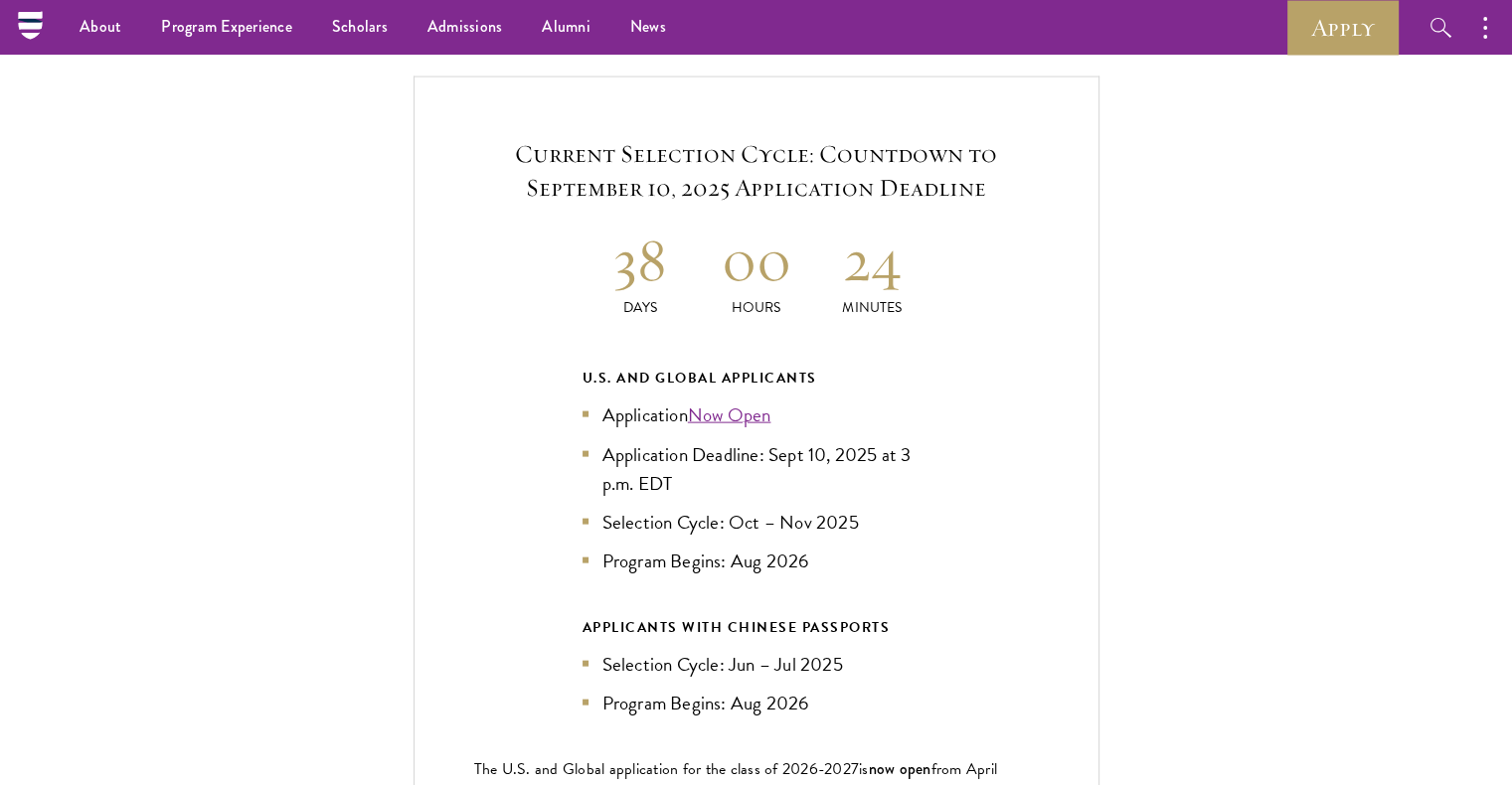scroll, scrollTop: 4190, scrollLeft: 0, axis: vertical 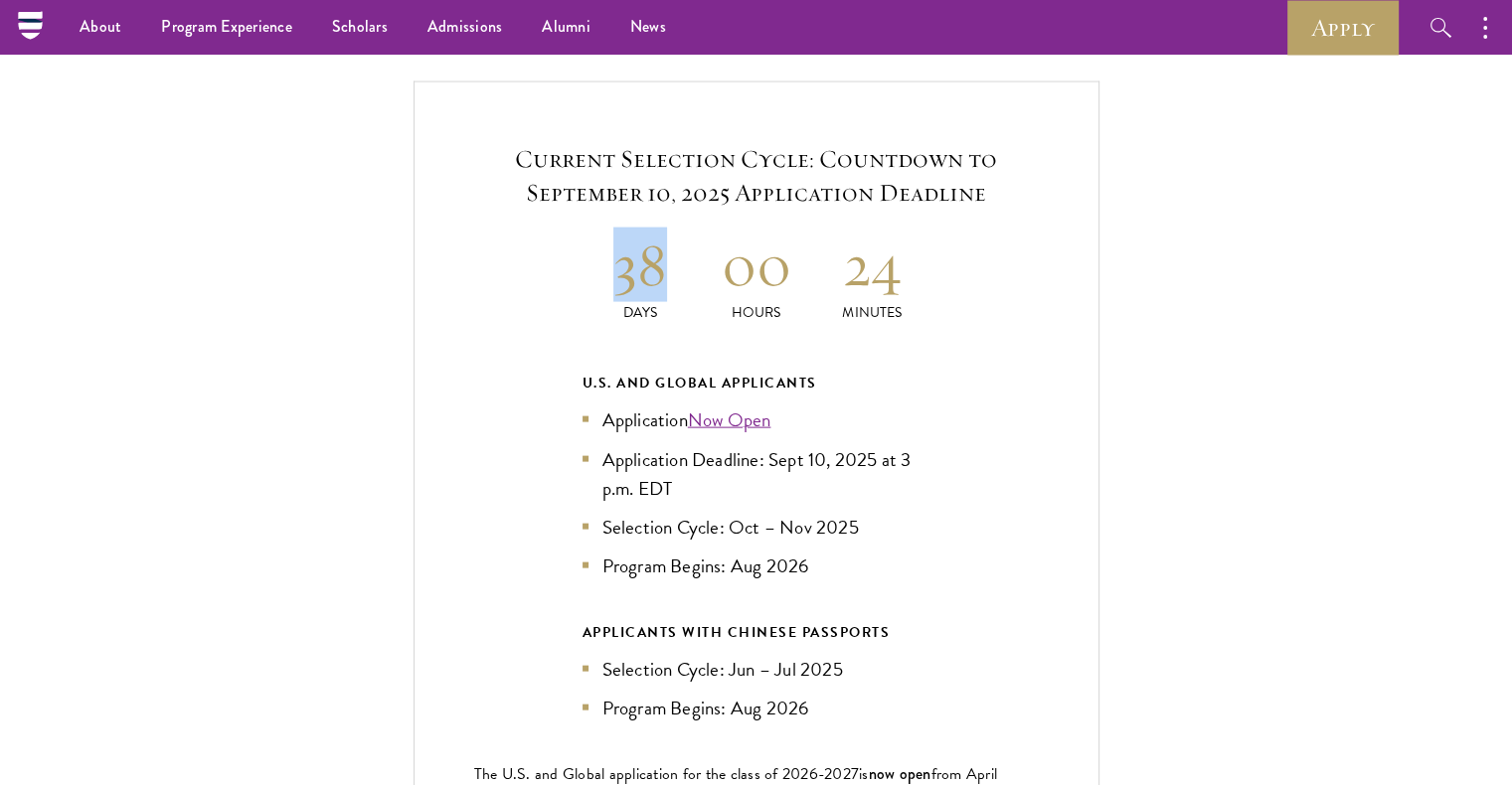 drag, startPoint x: 621, startPoint y: 273, endPoint x: 674, endPoint y: 266, distance: 53.460266 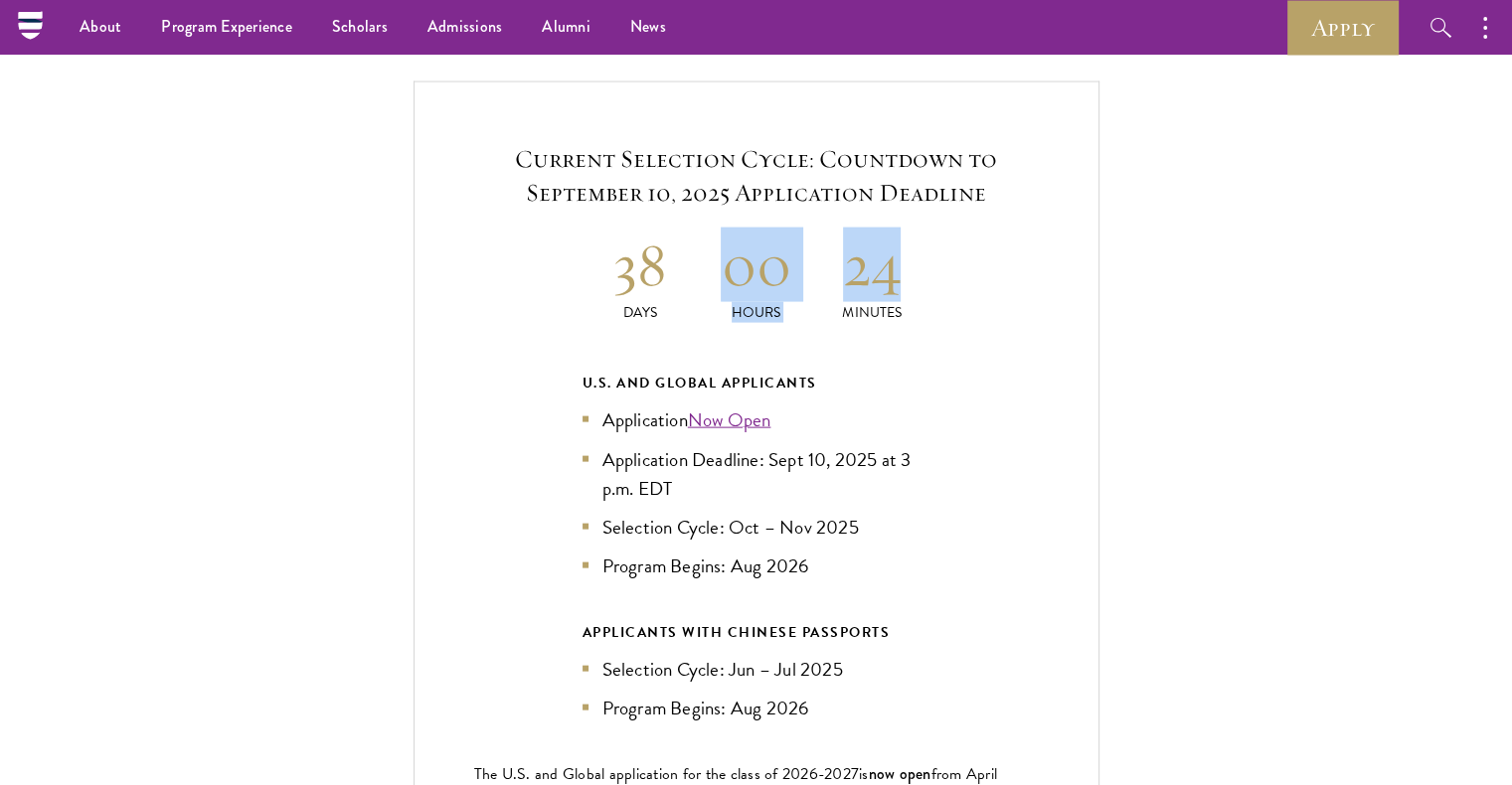 drag, startPoint x: 731, startPoint y: 271, endPoint x: 928, endPoint y: 292, distance: 198.11613 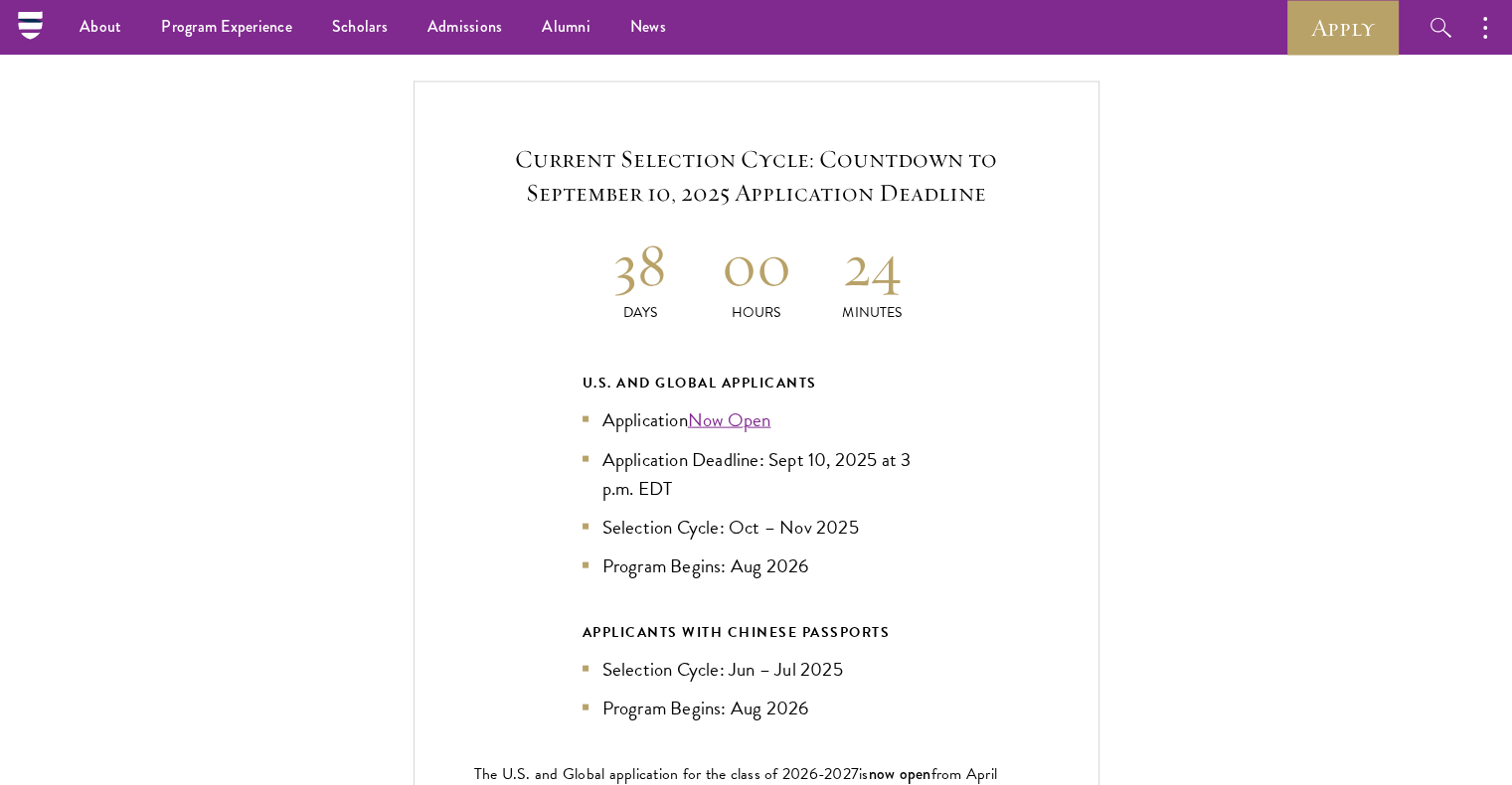 click on "24" at bounding box center (872, 264) 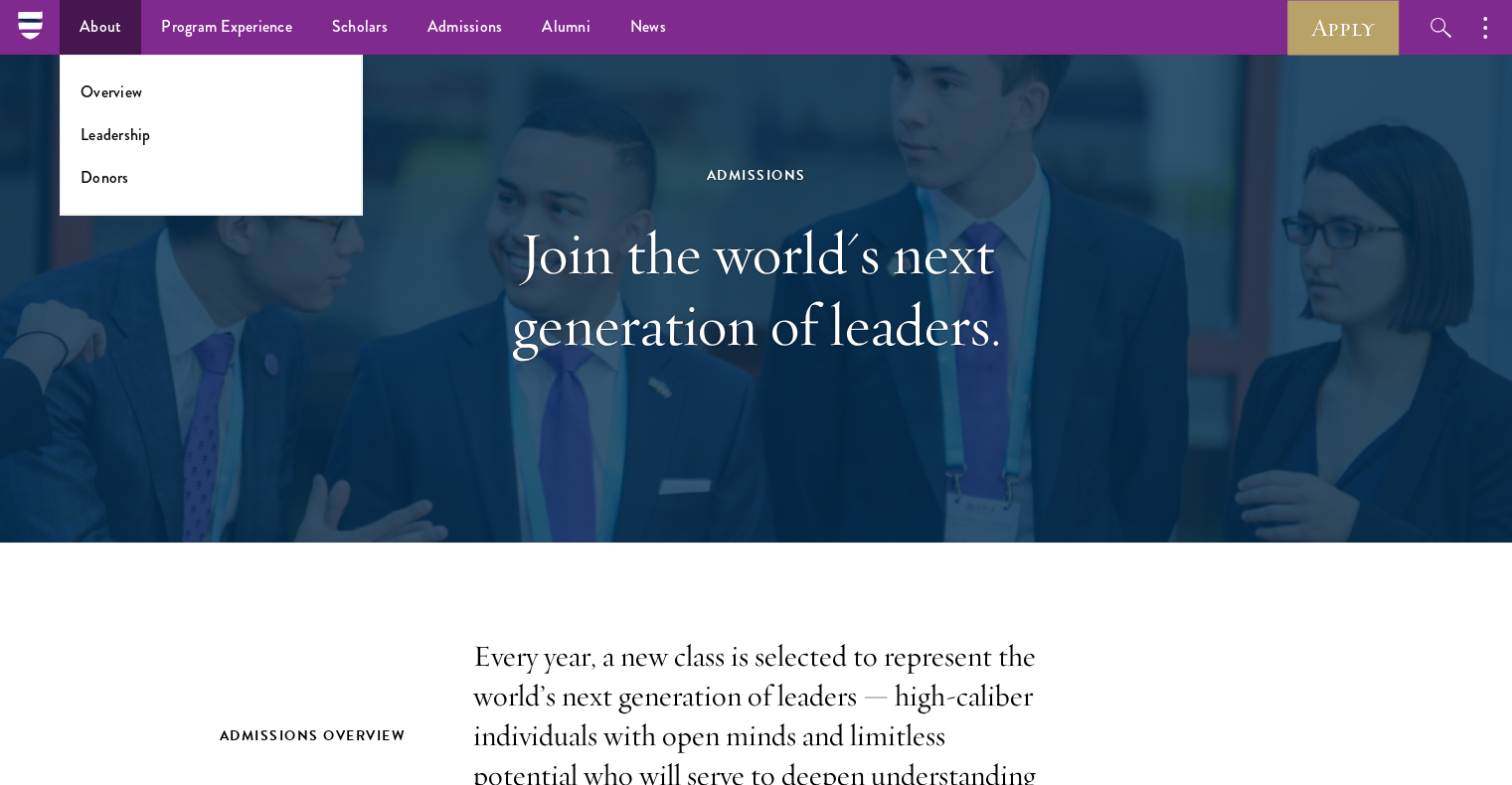 scroll, scrollTop: 0, scrollLeft: 0, axis: both 